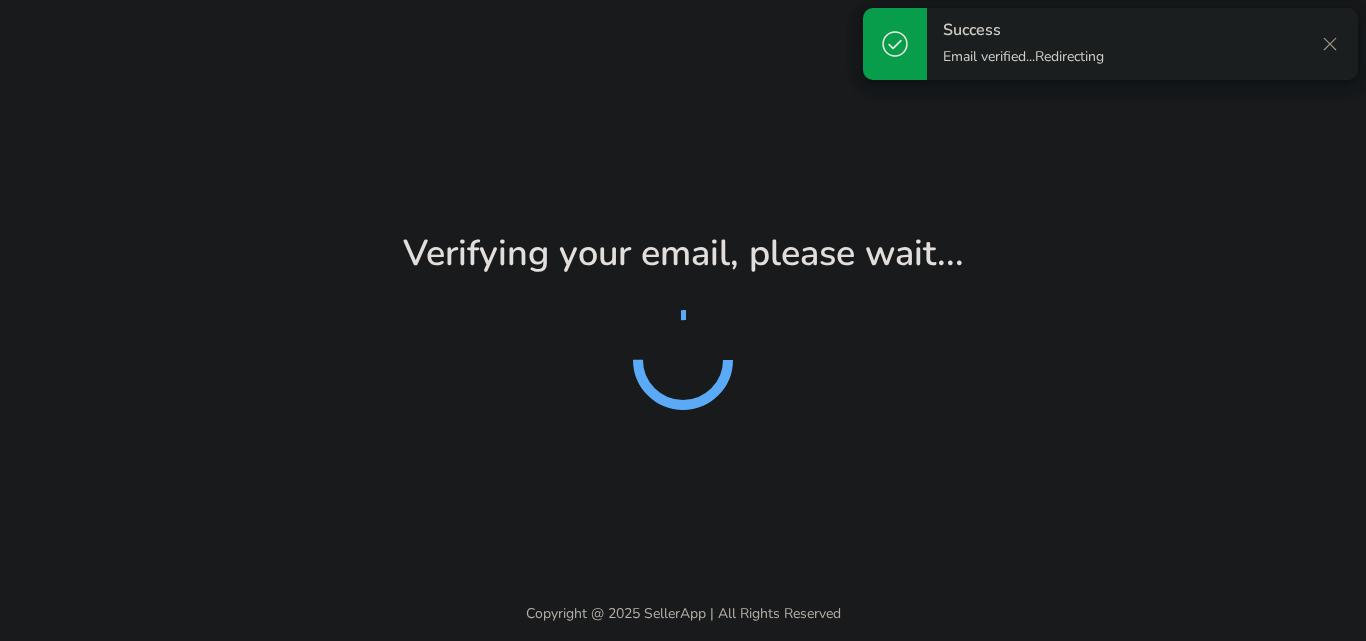 scroll, scrollTop: 0, scrollLeft: 0, axis: both 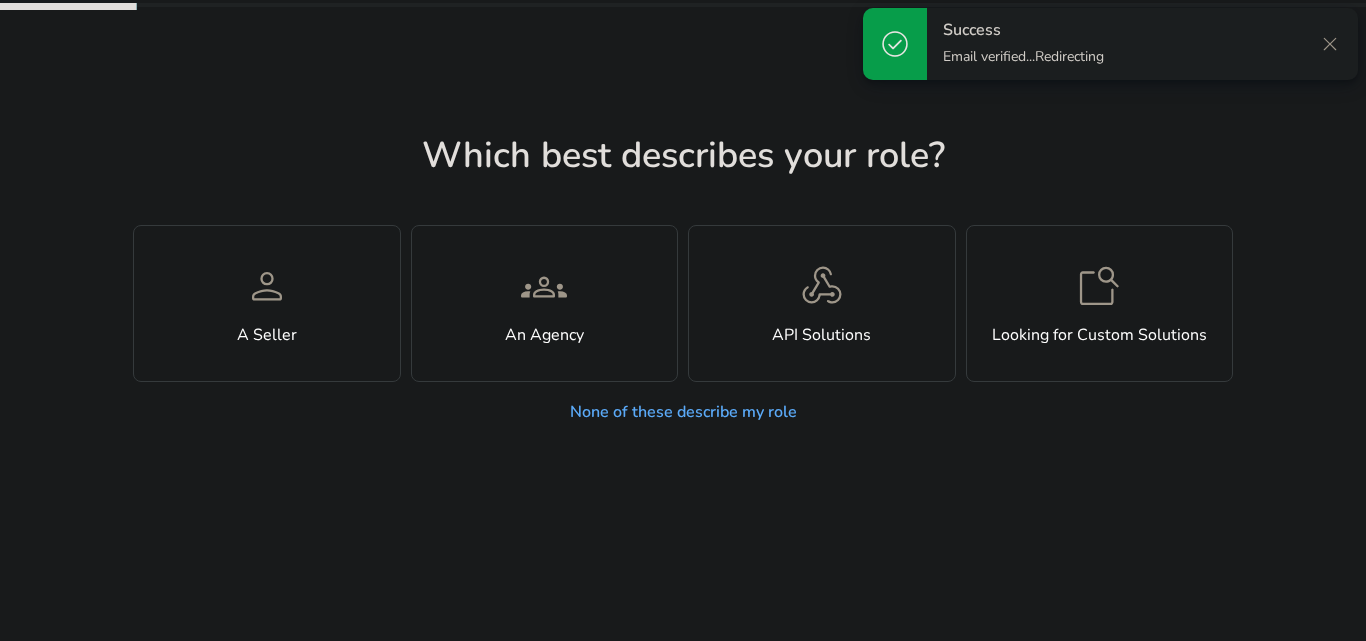 click on "Which best describes your role?" 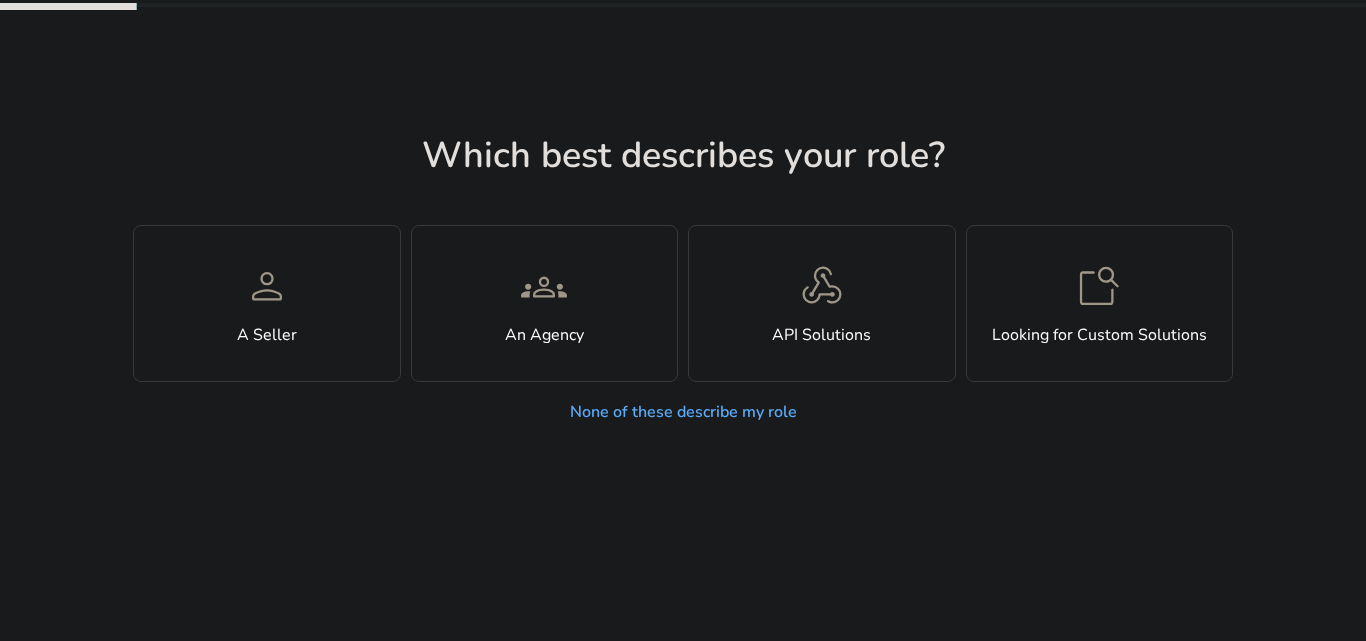 click on "Which best describes your role?  person  A Seller  groups  An Agency  webhook  API Solutions  feature_search  Looking for Custom Solutions  None of these describe my role" 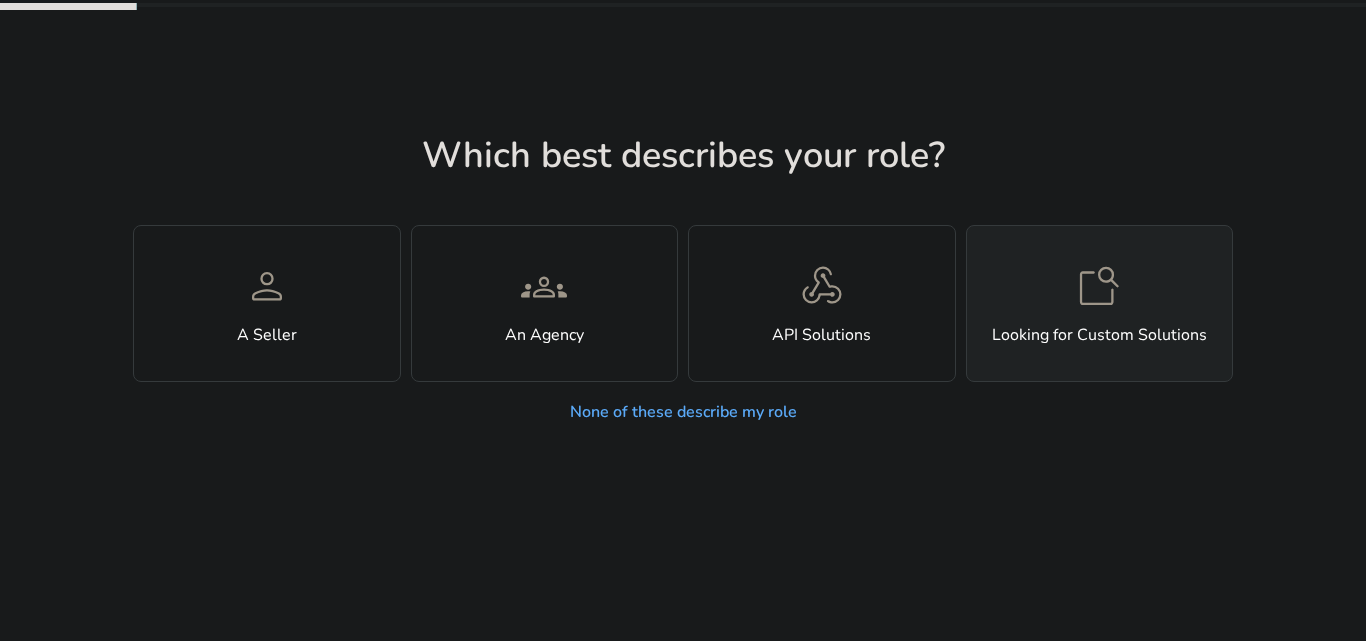 click on "Looking for Custom Solutions" 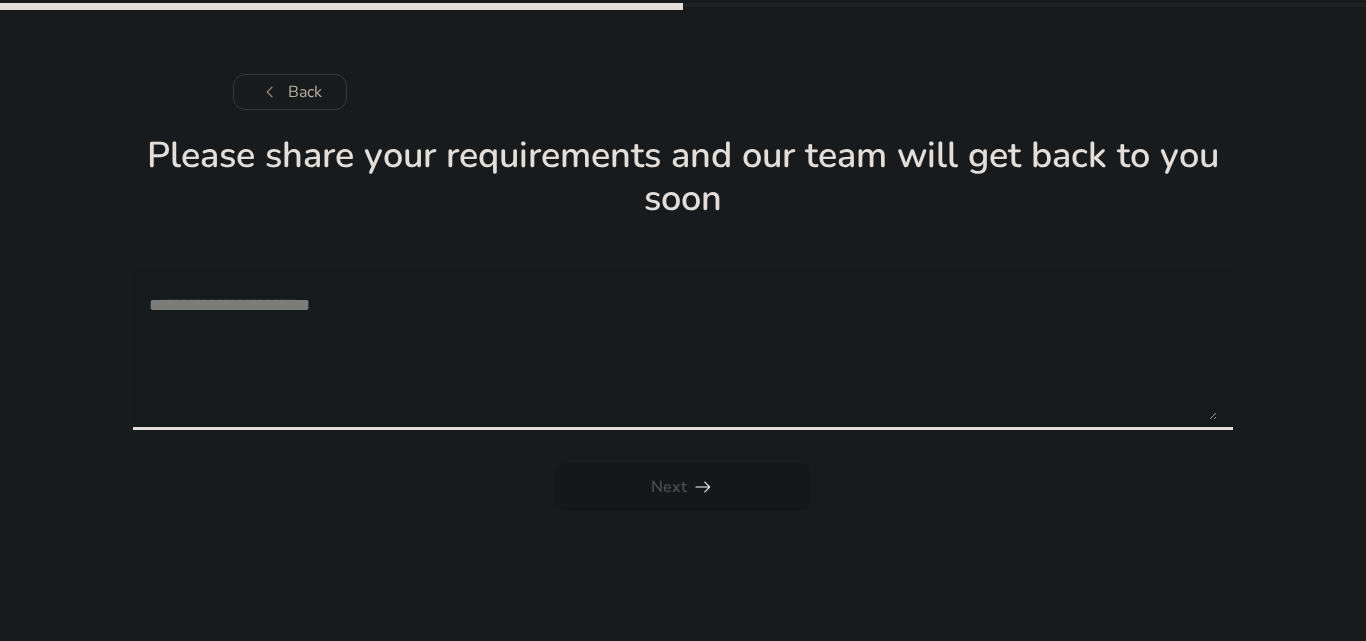 click at bounding box center (683, 349) 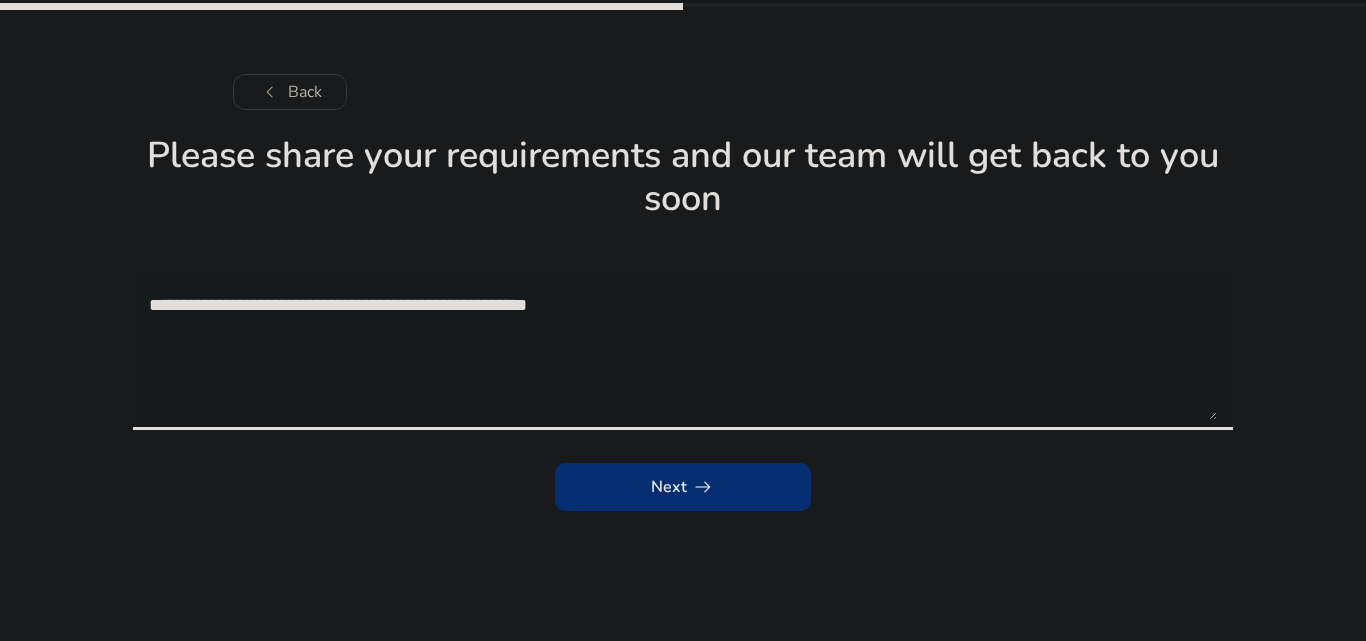 type on "**********" 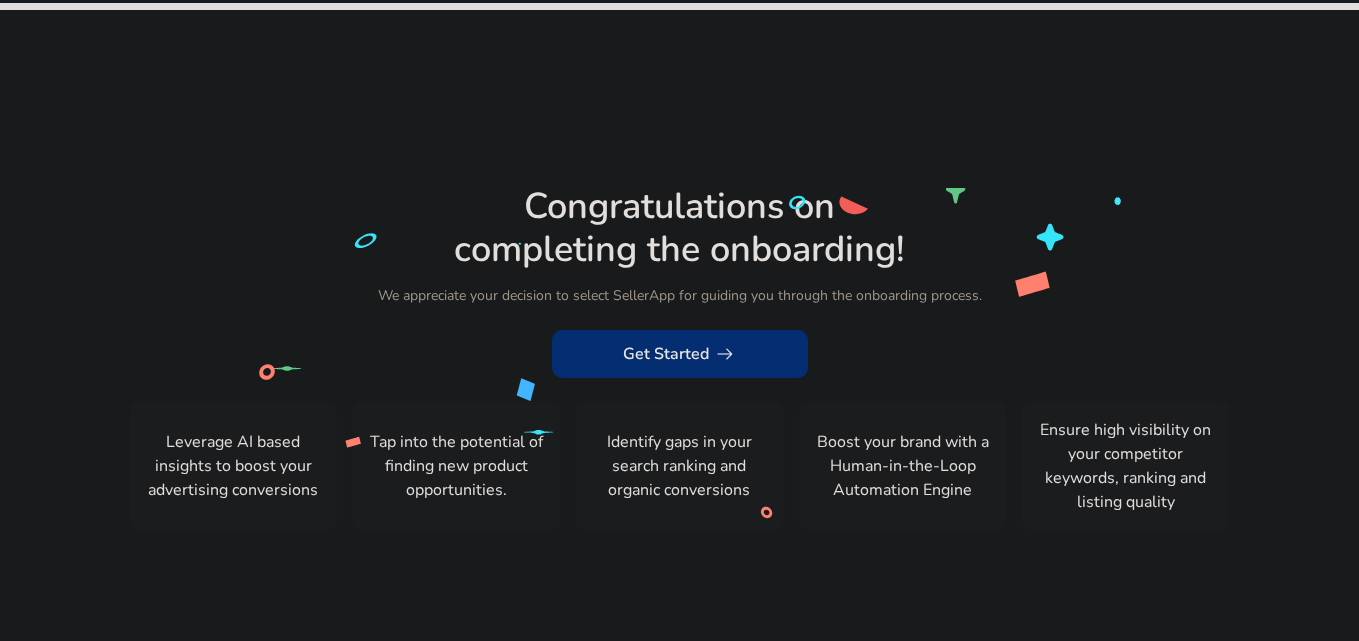 click on "Get Started   arrow_right_alt" 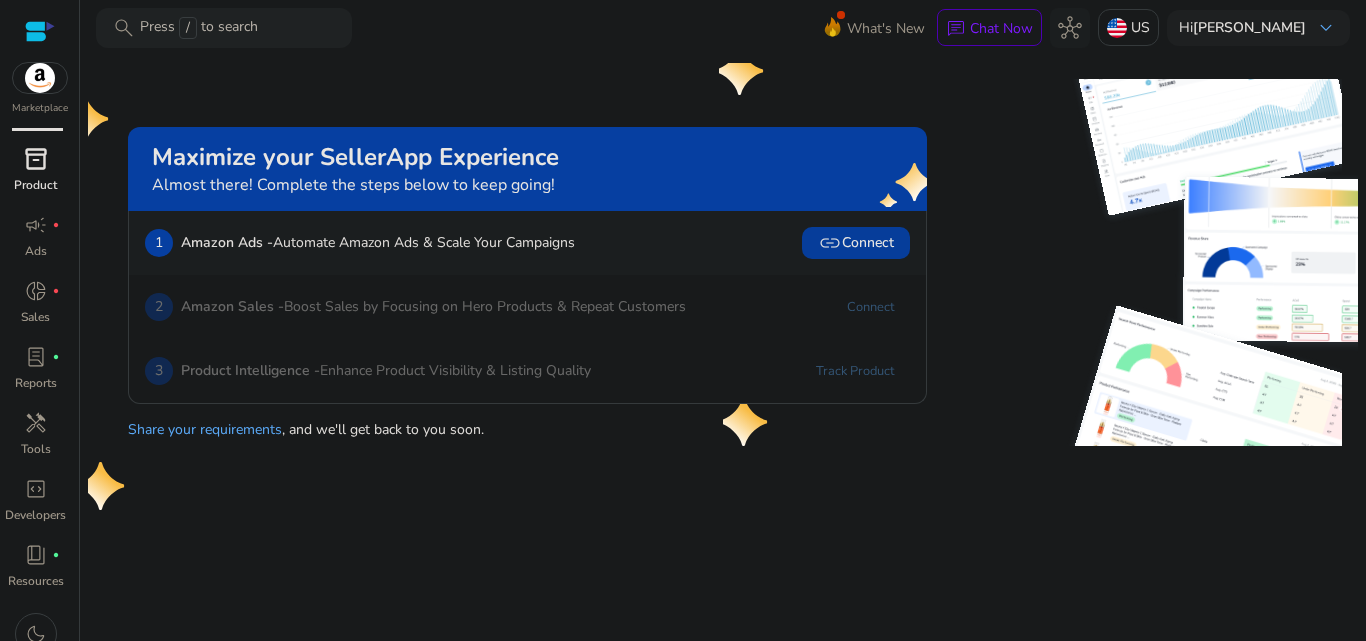 click on "Product" at bounding box center (35, 185) 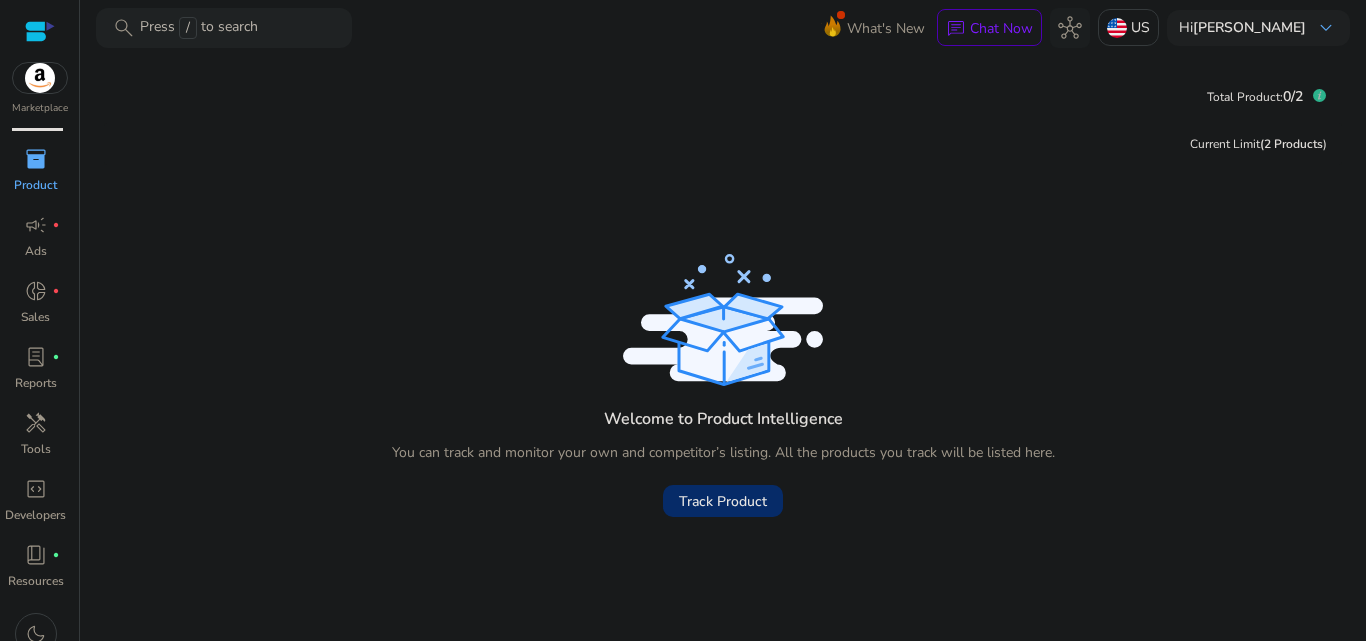 click on "Track Product" 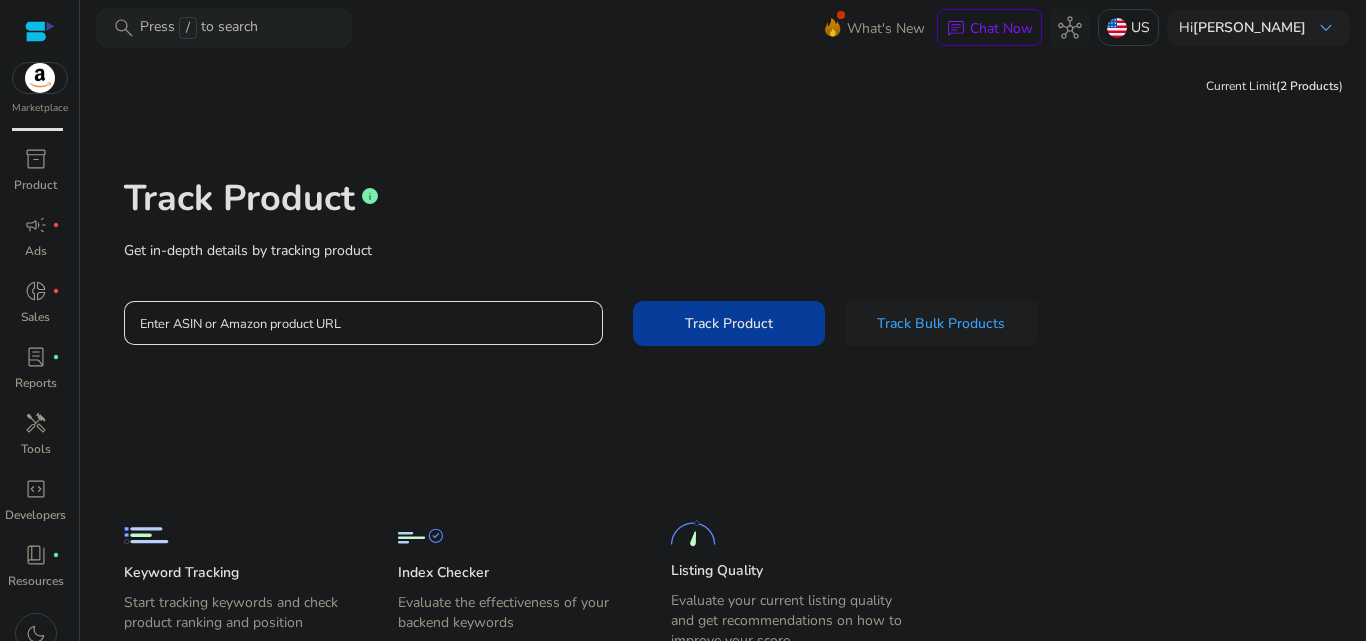 click 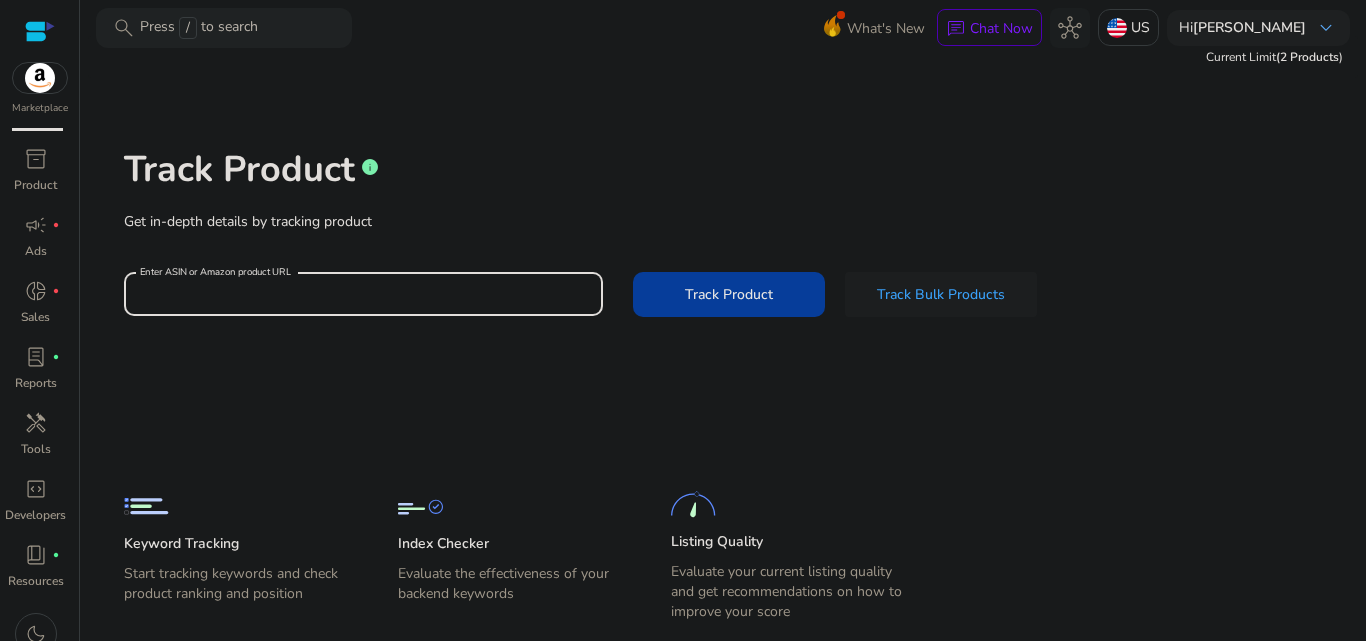 scroll, scrollTop: 0, scrollLeft: 0, axis: both 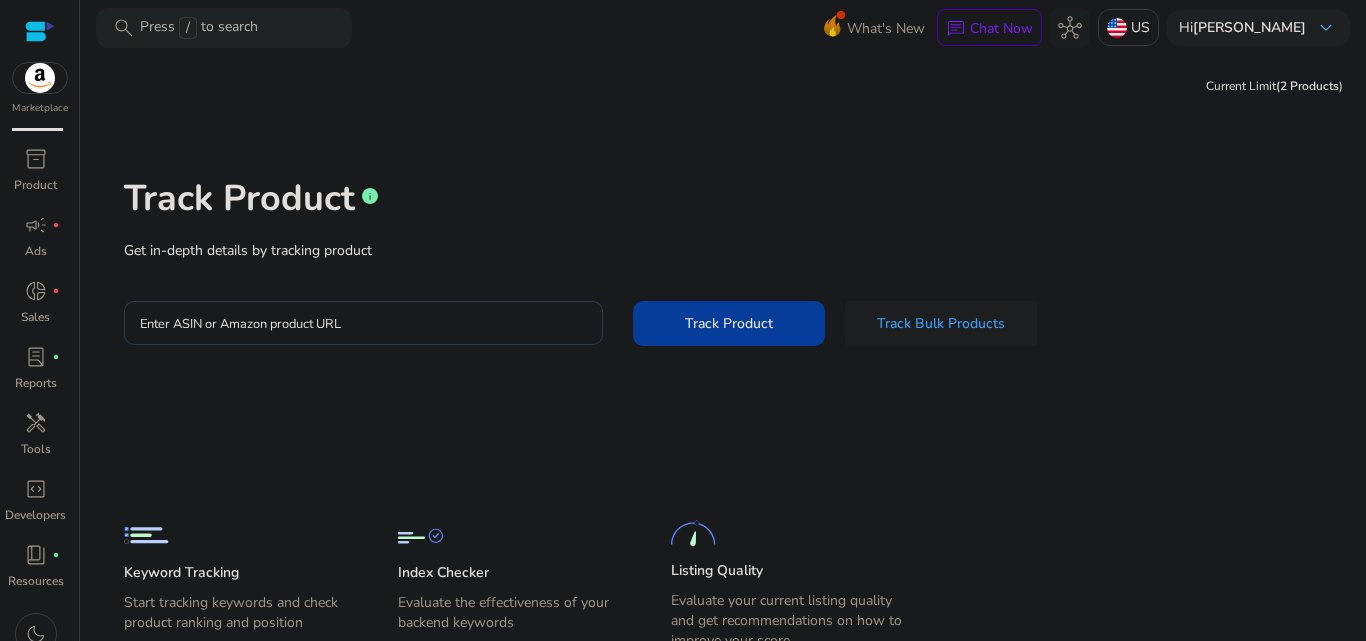 click on "Get in-depth details by tracking product" 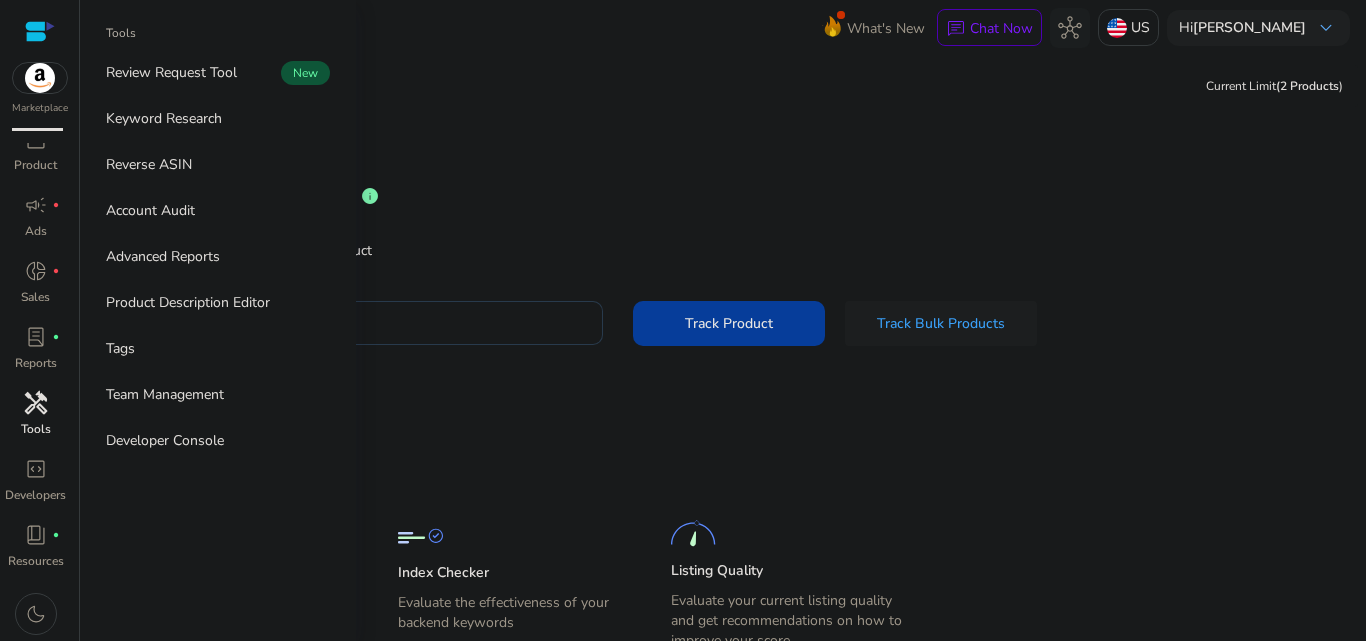 scroll, scrollTop: 0, scrollLeft: 0, axis: both 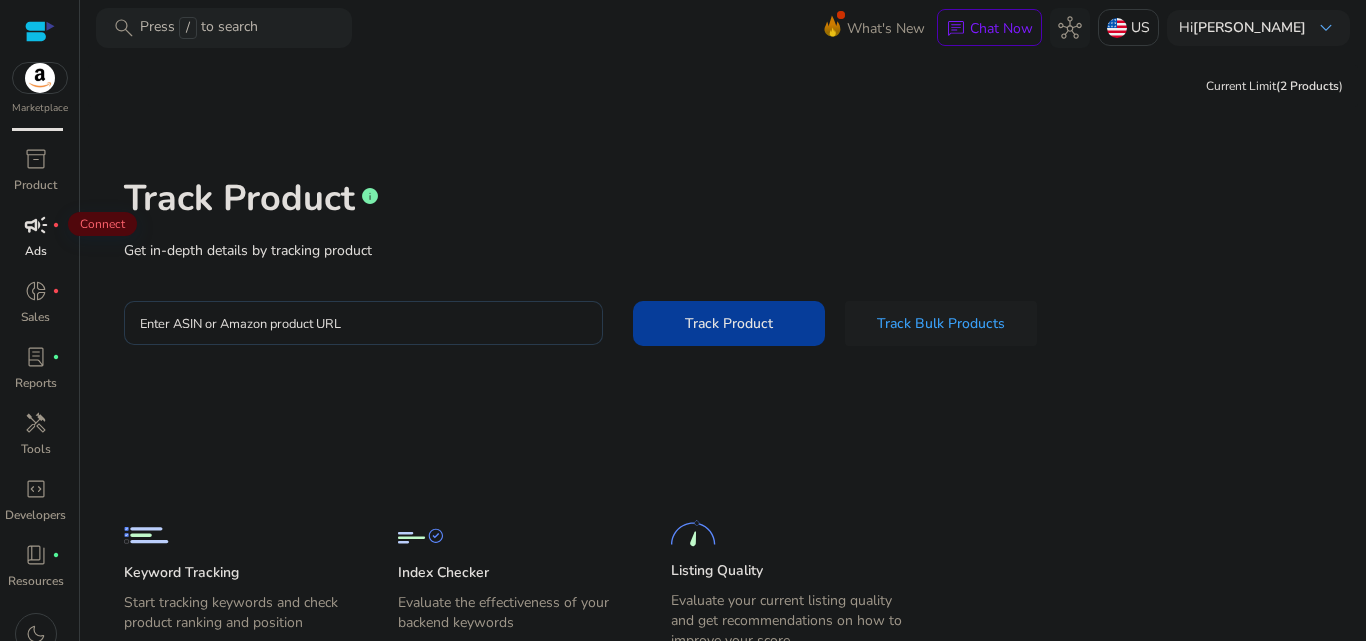 click on "campaign" at bounding box center (36, 225) 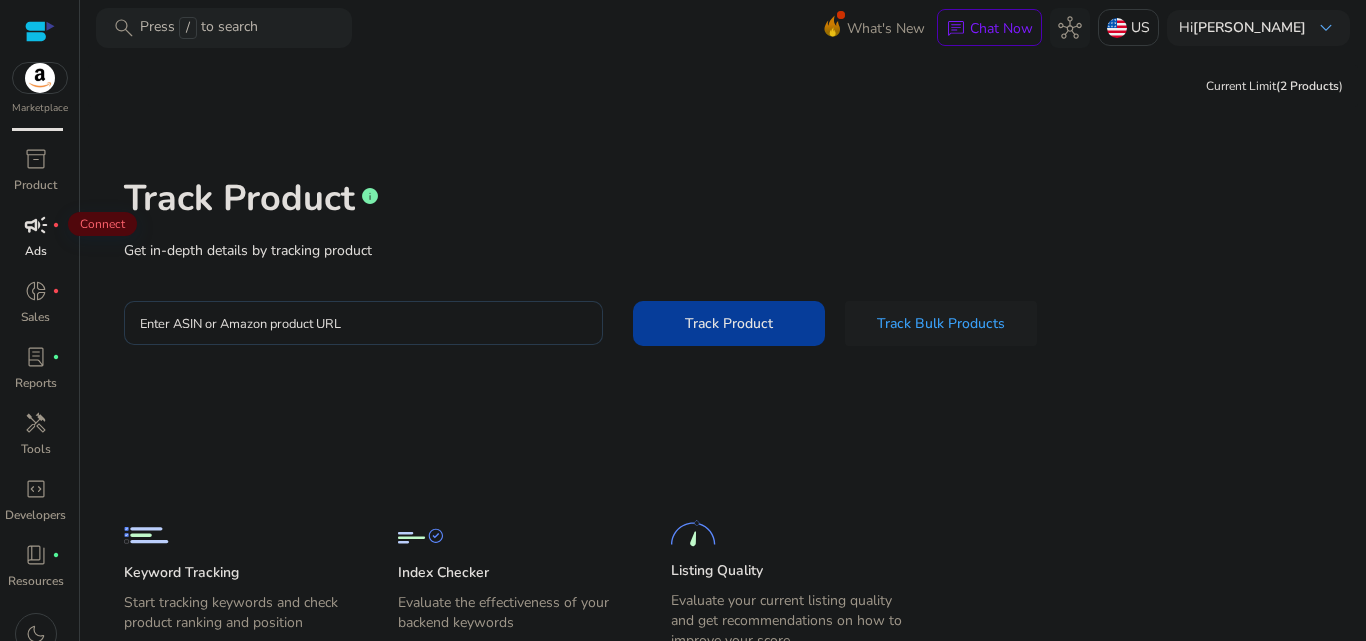 scroll, scrollTop: 0, scrollLeft: 0, axis: both 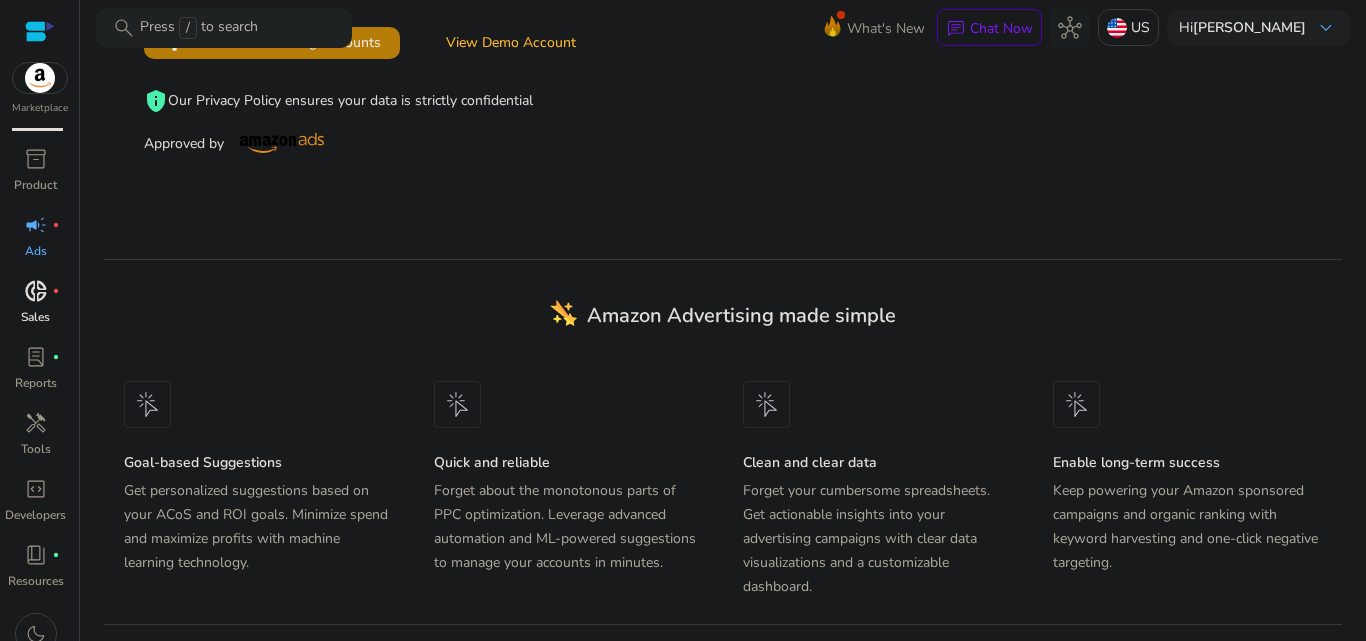 click on "Sales" at bounding box center [35, 317] 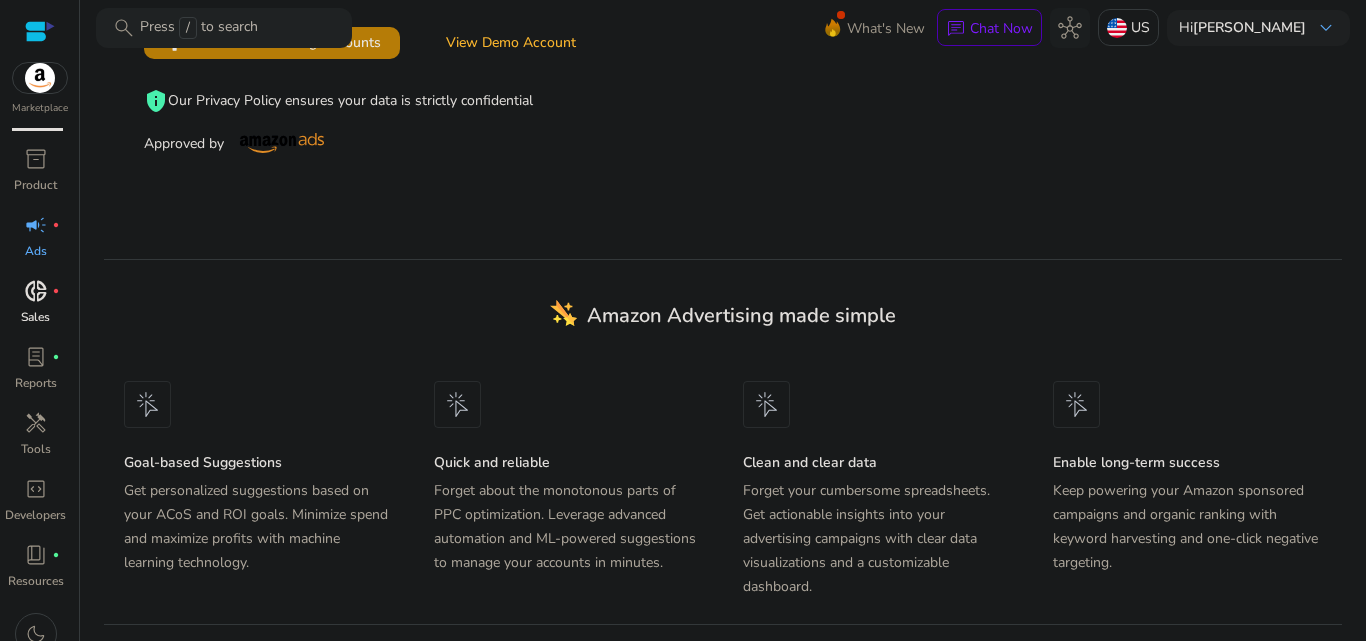 scroll, scrollTop: 0, scrollLeft: 0, axis: both 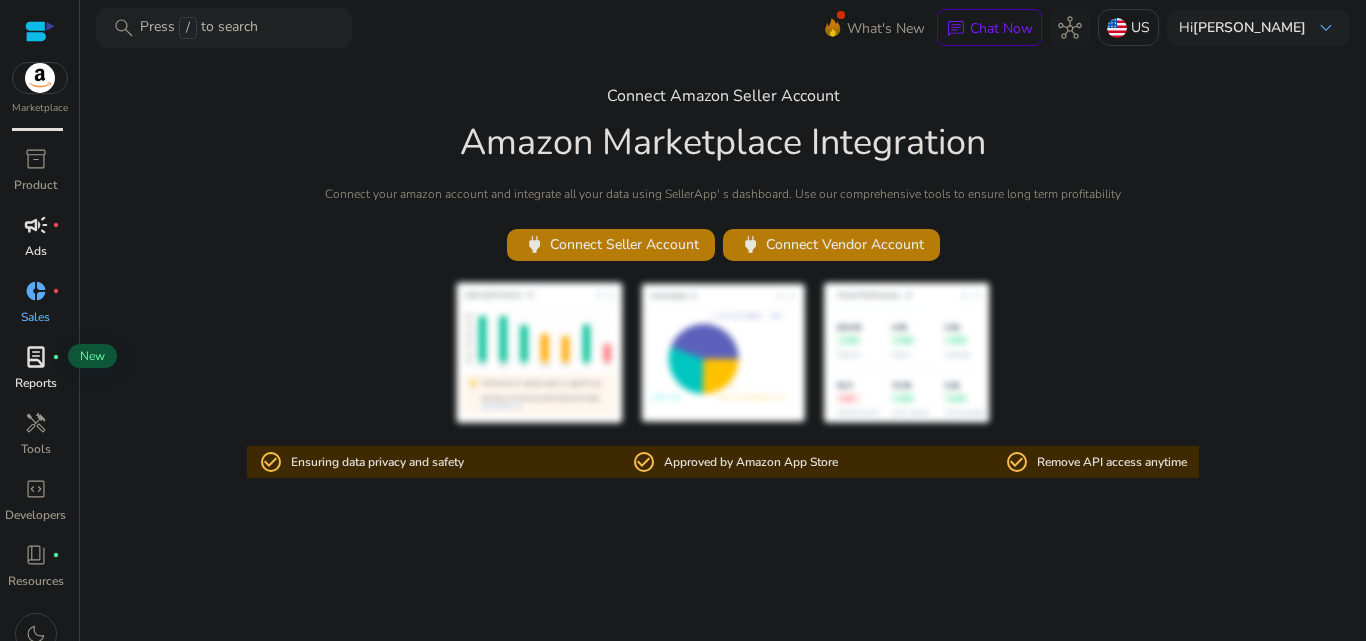 click on "Reports" at bounding box center (36, 383) 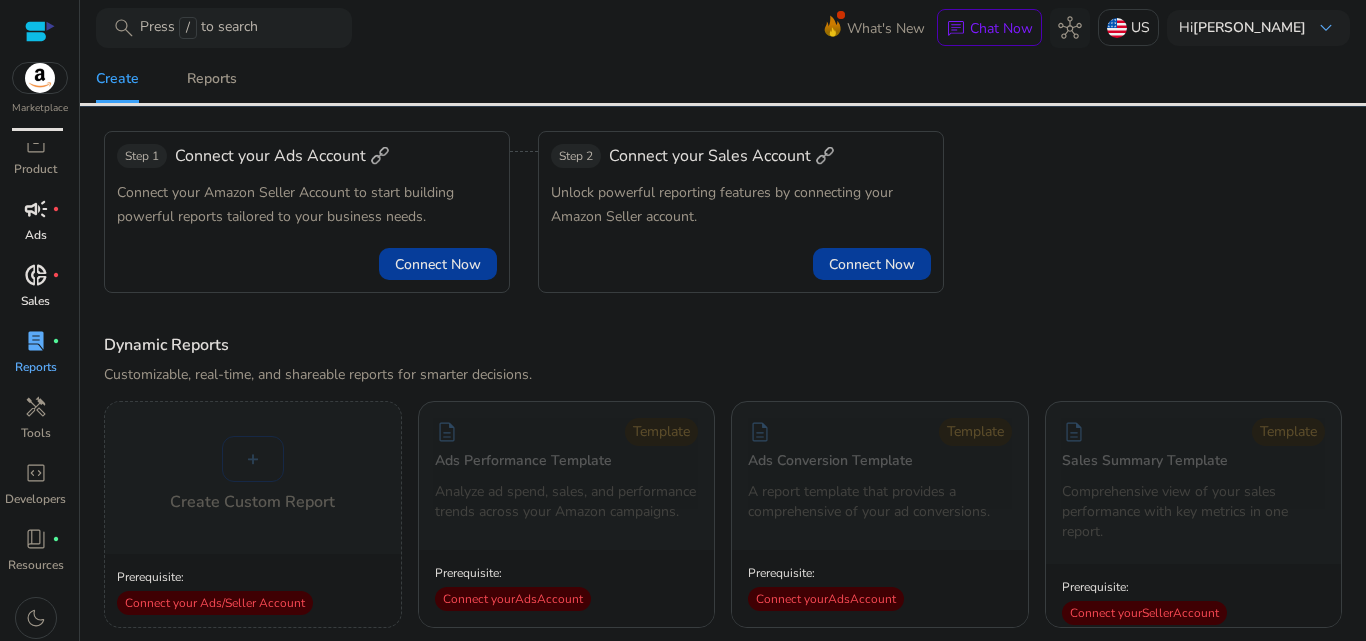 scroll, scrollTop: 20, scrollLeft: 0, axis: vertical 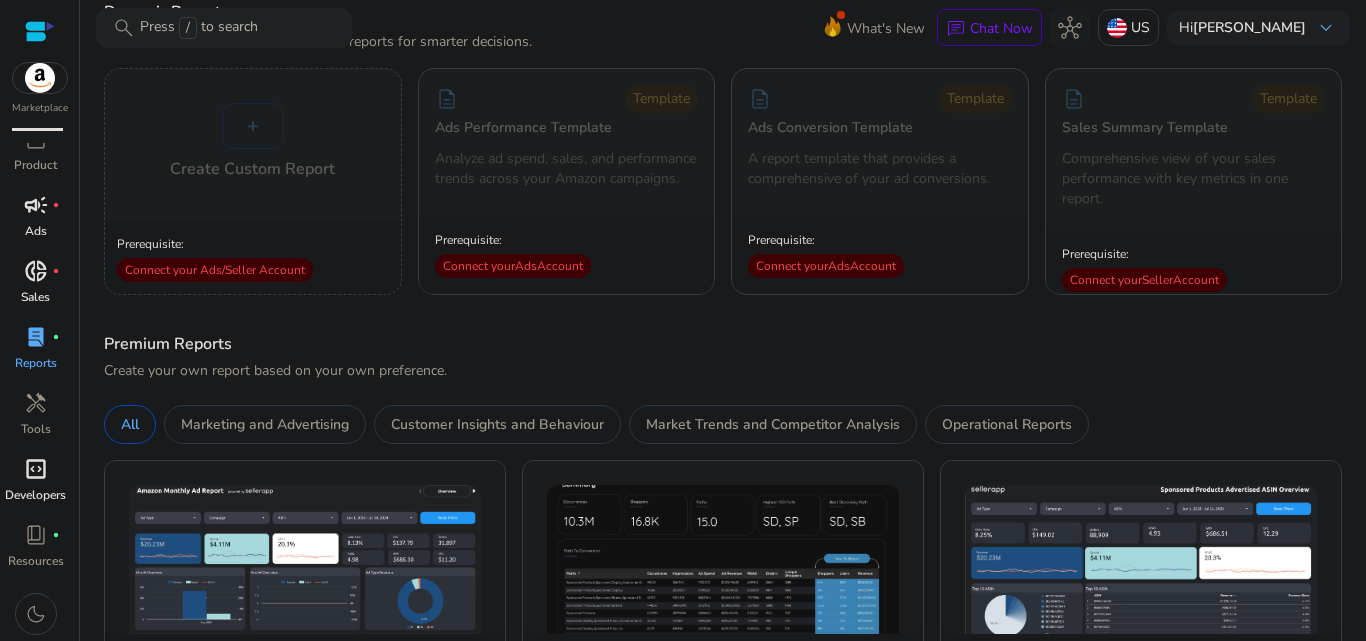 click on "code_blocks" at bounding box center (36, 469) 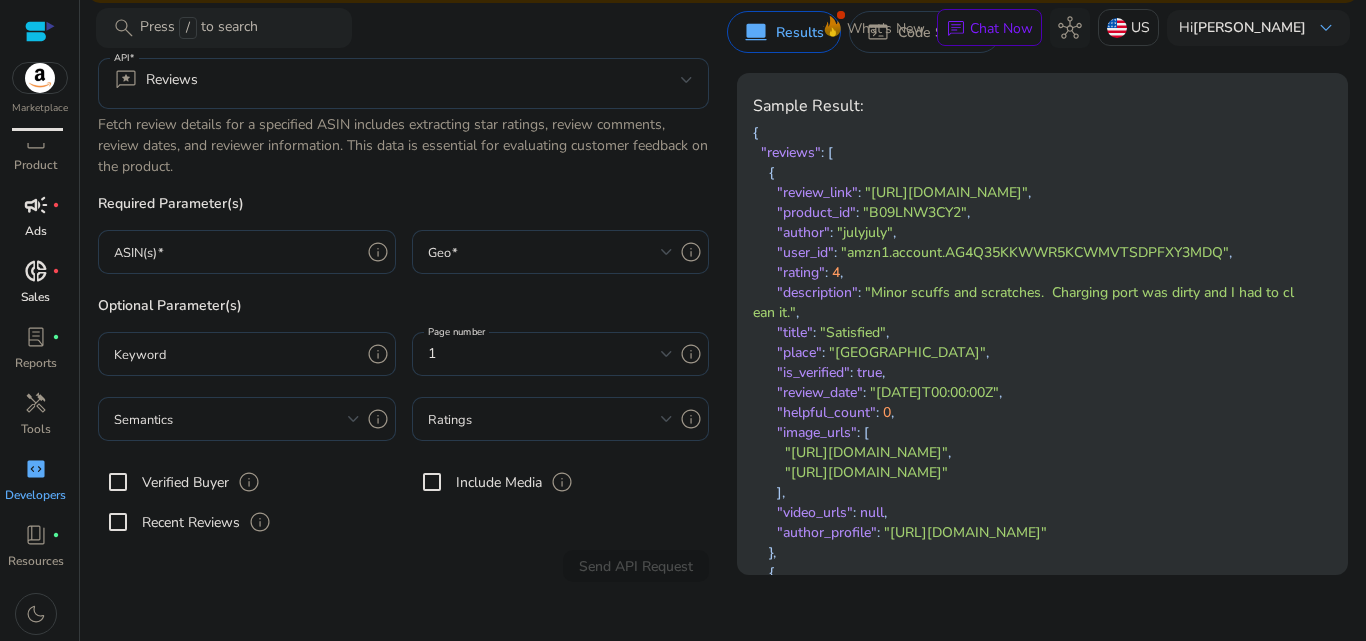 scroll, scrollTop: 0, scrollLeft: 0, axis: both 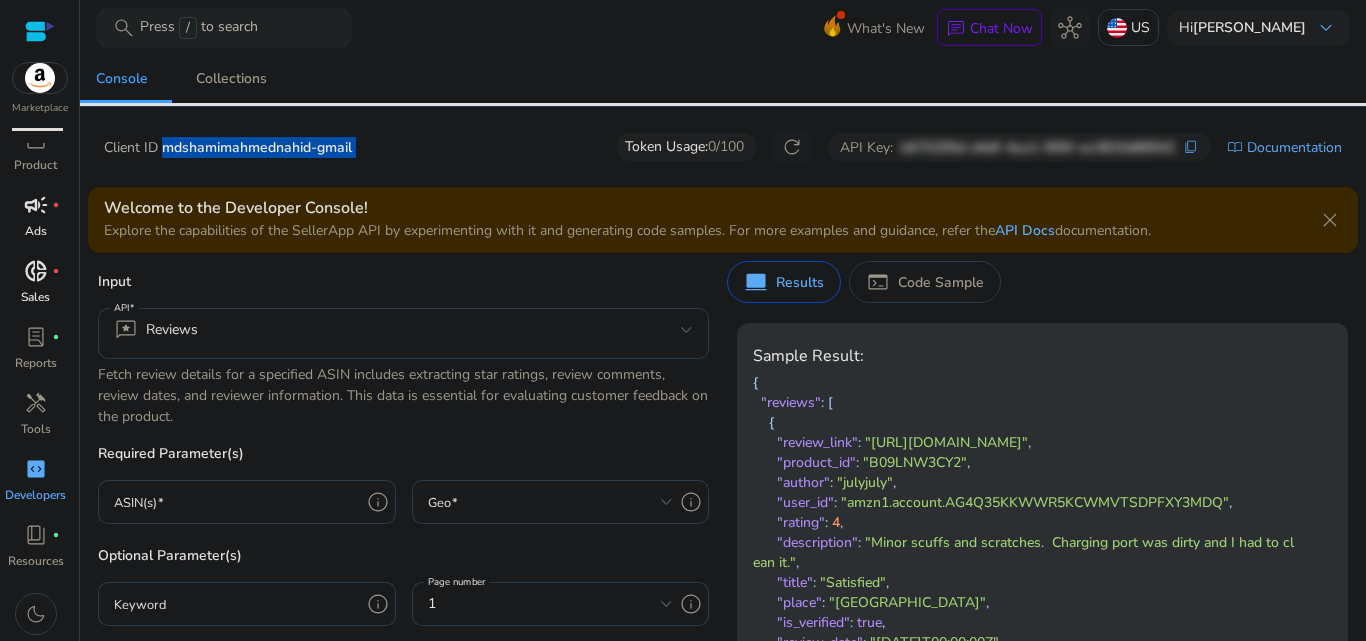 drag, startPoint x: 163, startPoint y: 137, endPoint x: 520, endPoint y: 135, distance: 357.0056 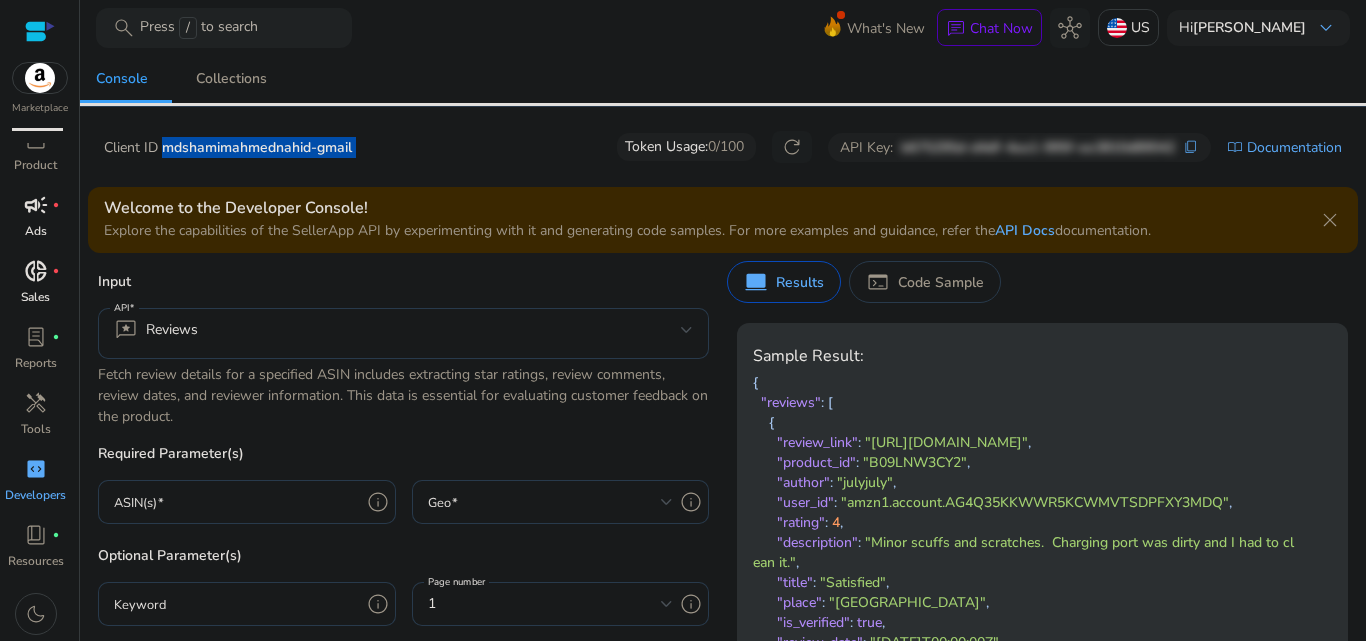 click on "Client ID mdshamimahmednahid-gmail  Token Usage:    0/100     refresh  API Key:  b675295d-d4df-4aa1-995f-ee3810d89042   content_copy   import_contacts   Documentation" 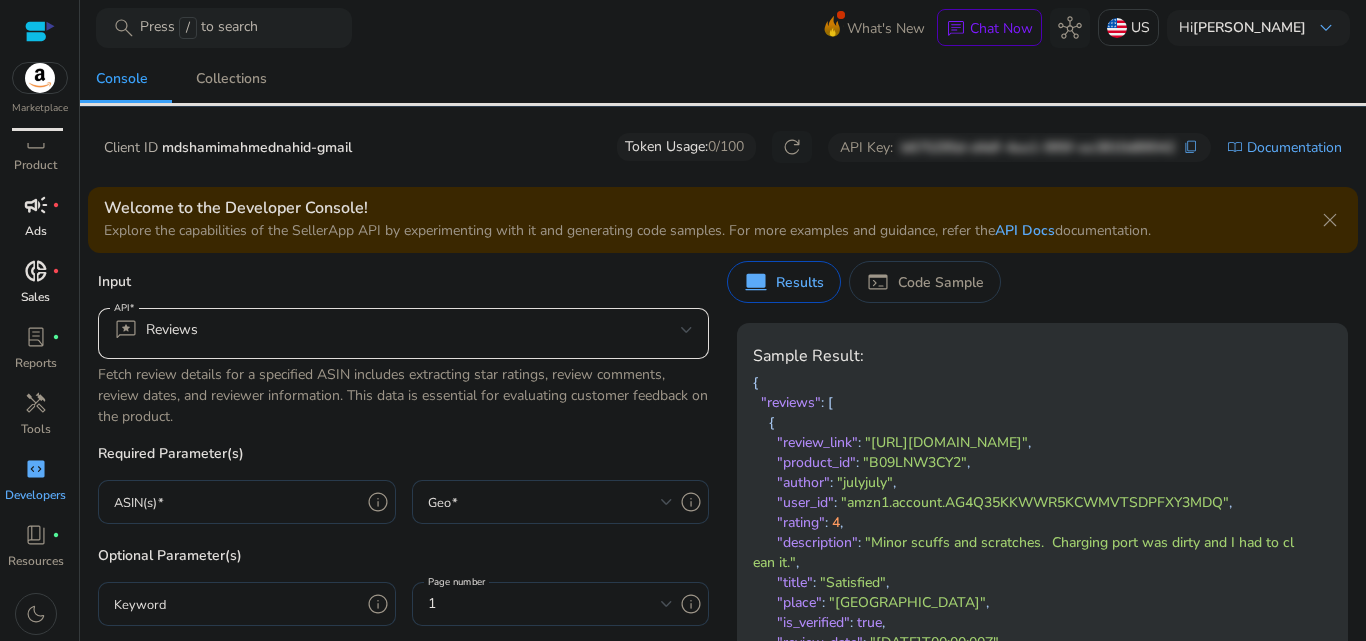 click on "reviews   Reviews" 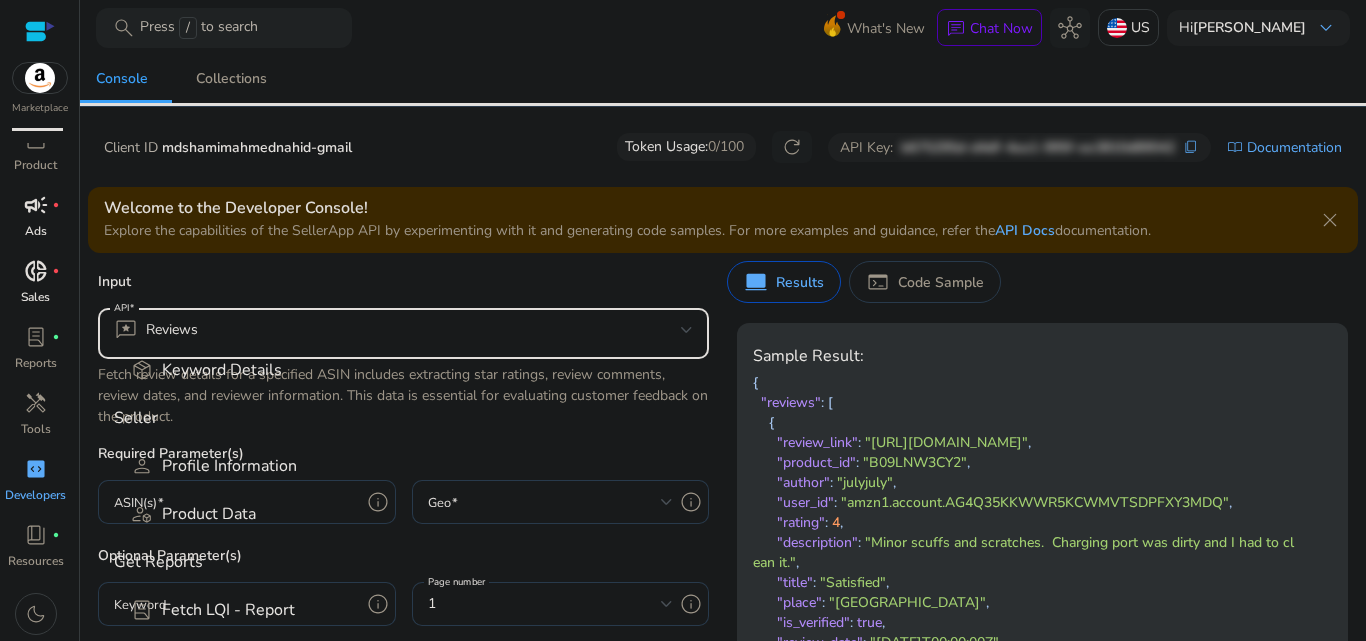 scroll, scrollTop: 941, scrollLeft: 0, axis: vertical 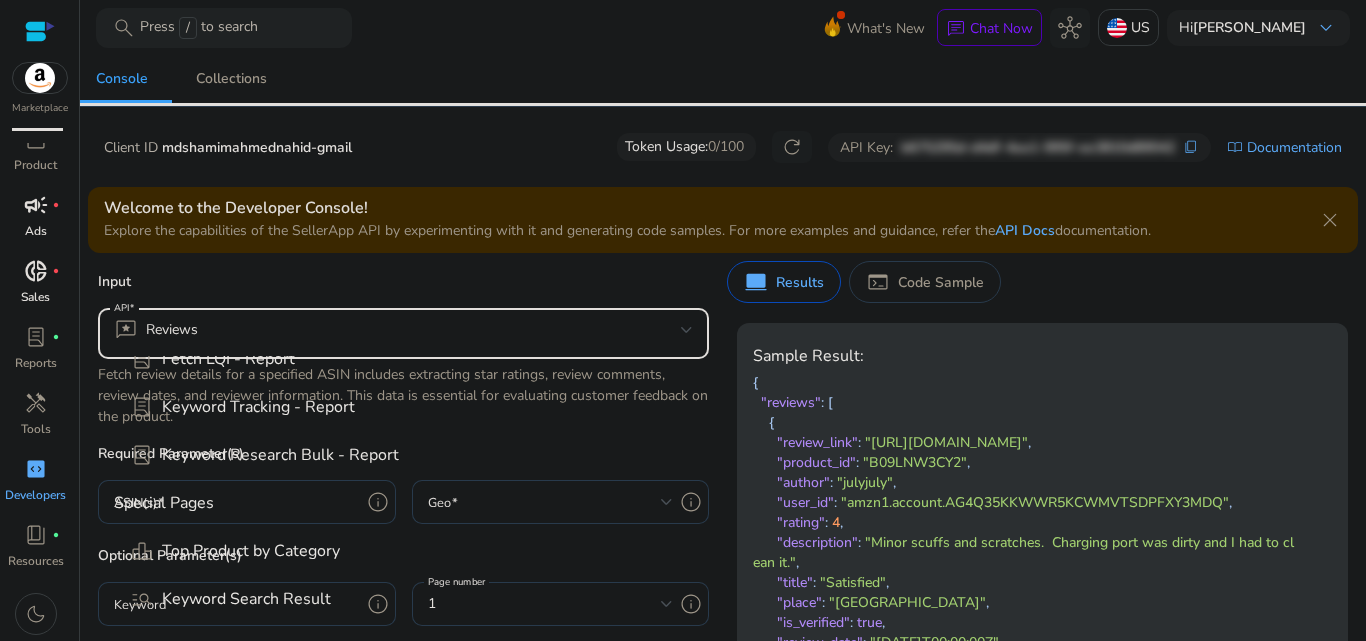 click at bounding box center [683, 320] 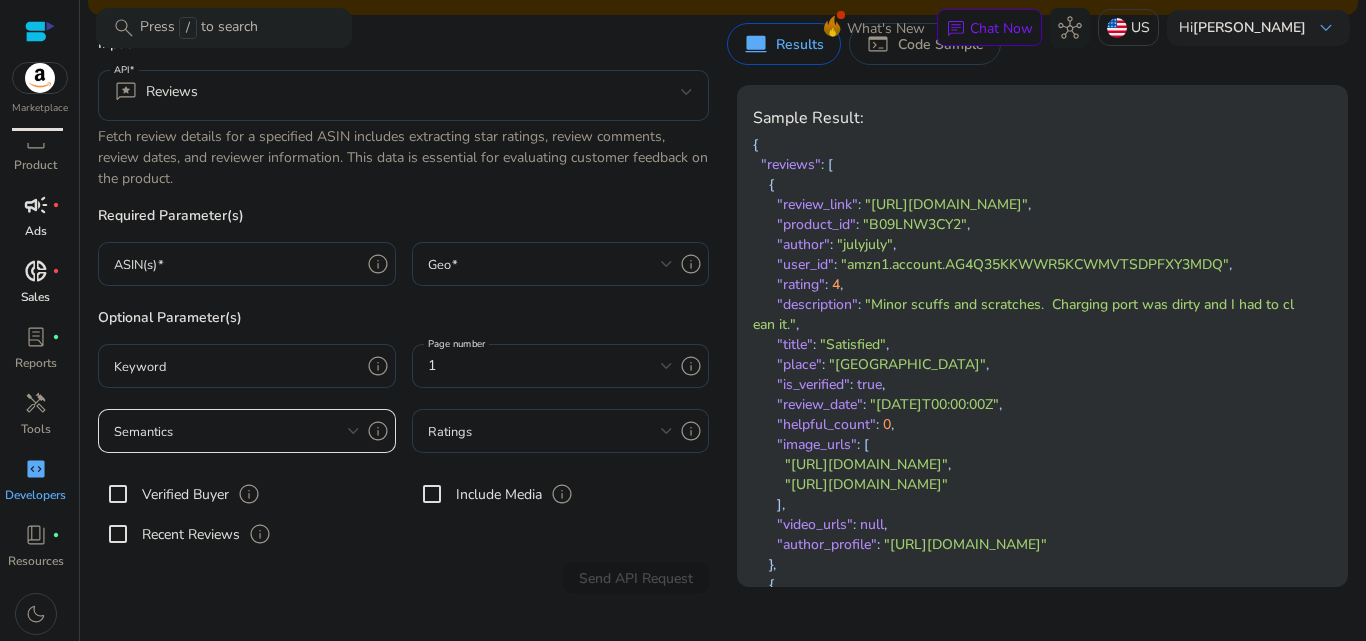scroll, scrollTop: 250, scrollLeft: 0, axis: vertical 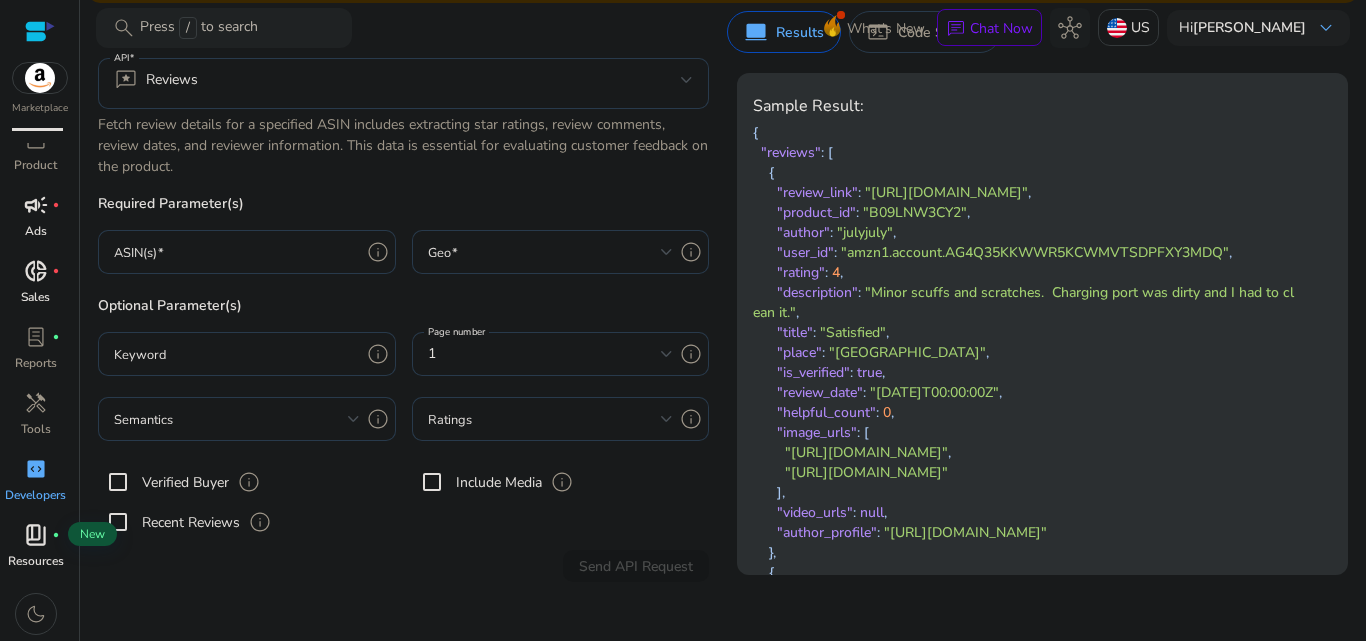 click on "book_4" at bounding box center (36, 535) 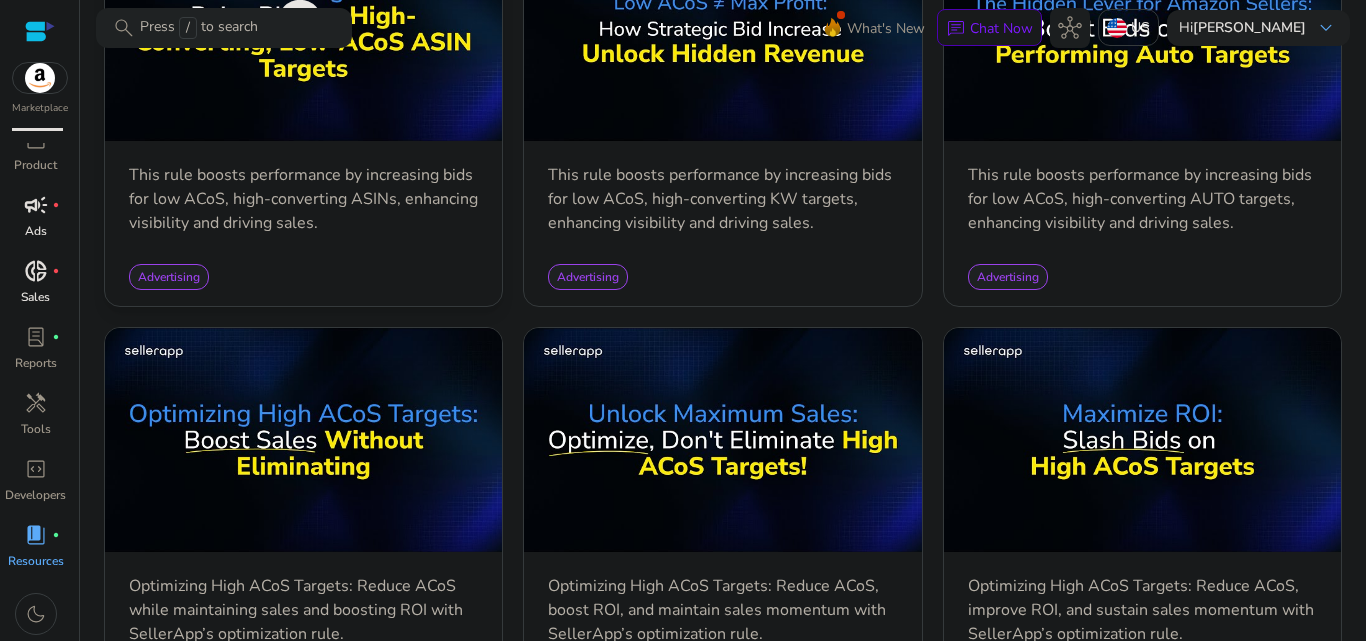 scroll, scrollTop: 1667, scrollLeft: 0, axis: vertical 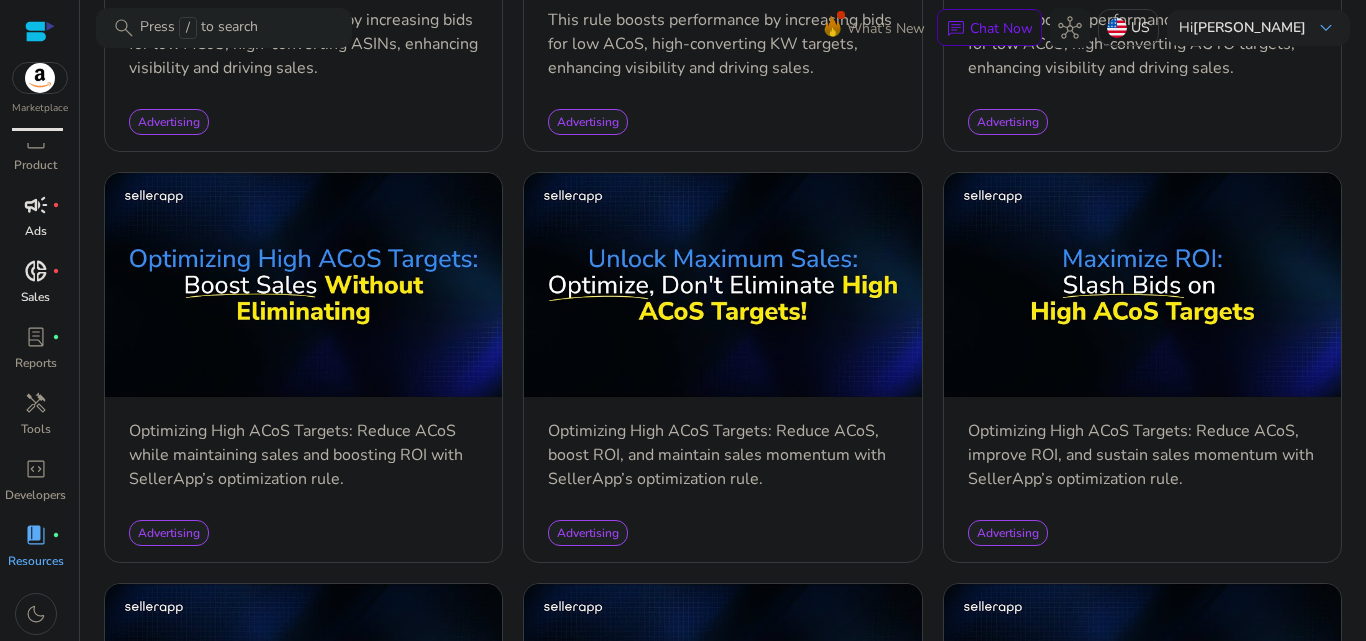 click at bounding box center (40, 78) 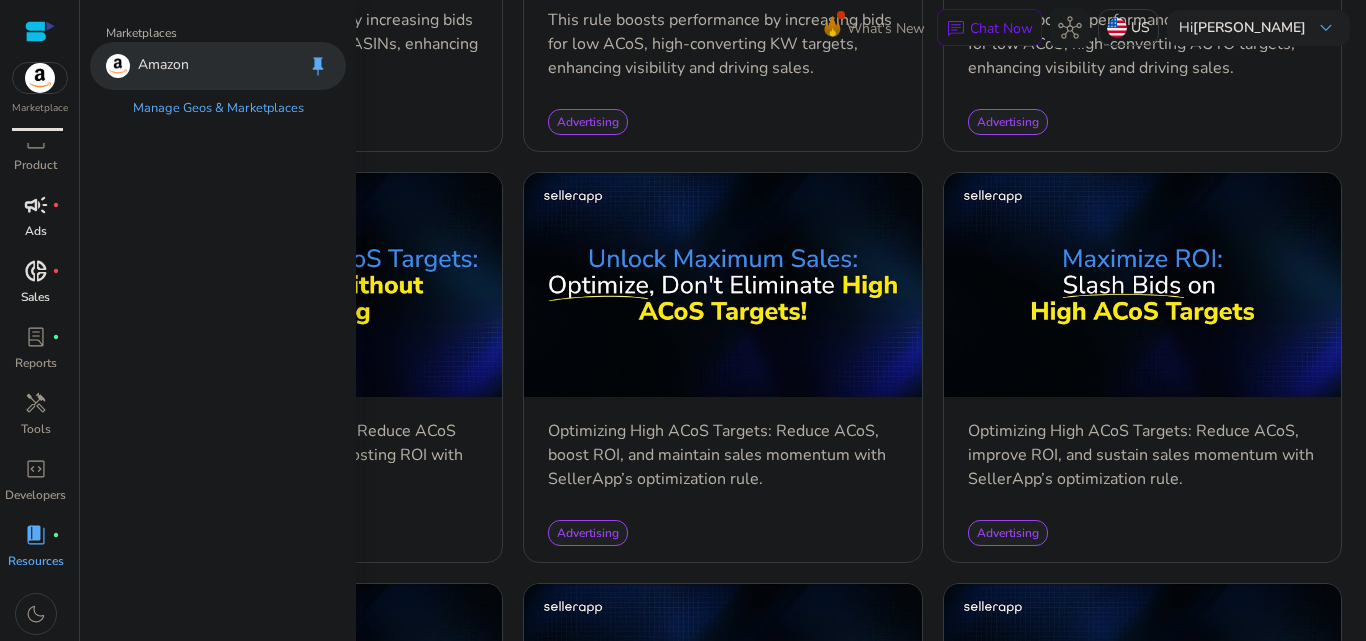 click on "Amazon" at bounding box center (163, 66) 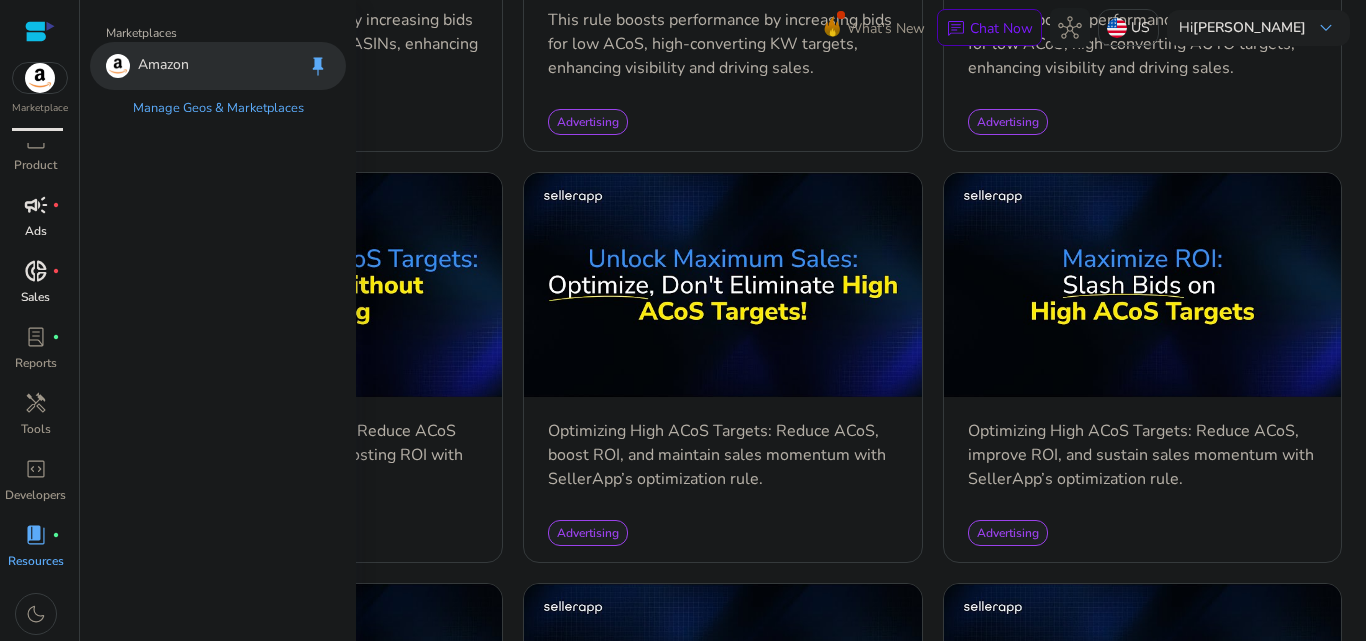 scroll, scrollTop: 0, scrollLeft: 0, axis: both 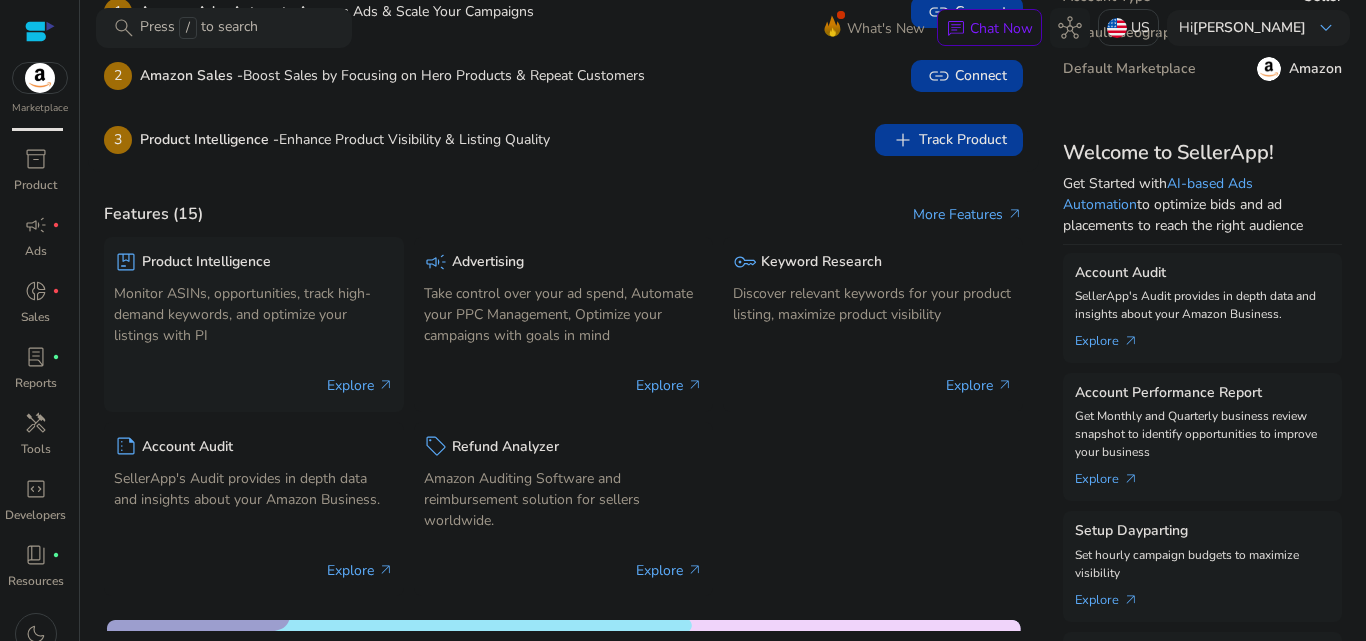 click on "Monitor ASINs, opportunities, track high-demand keywords, and optimize your listings with PI" 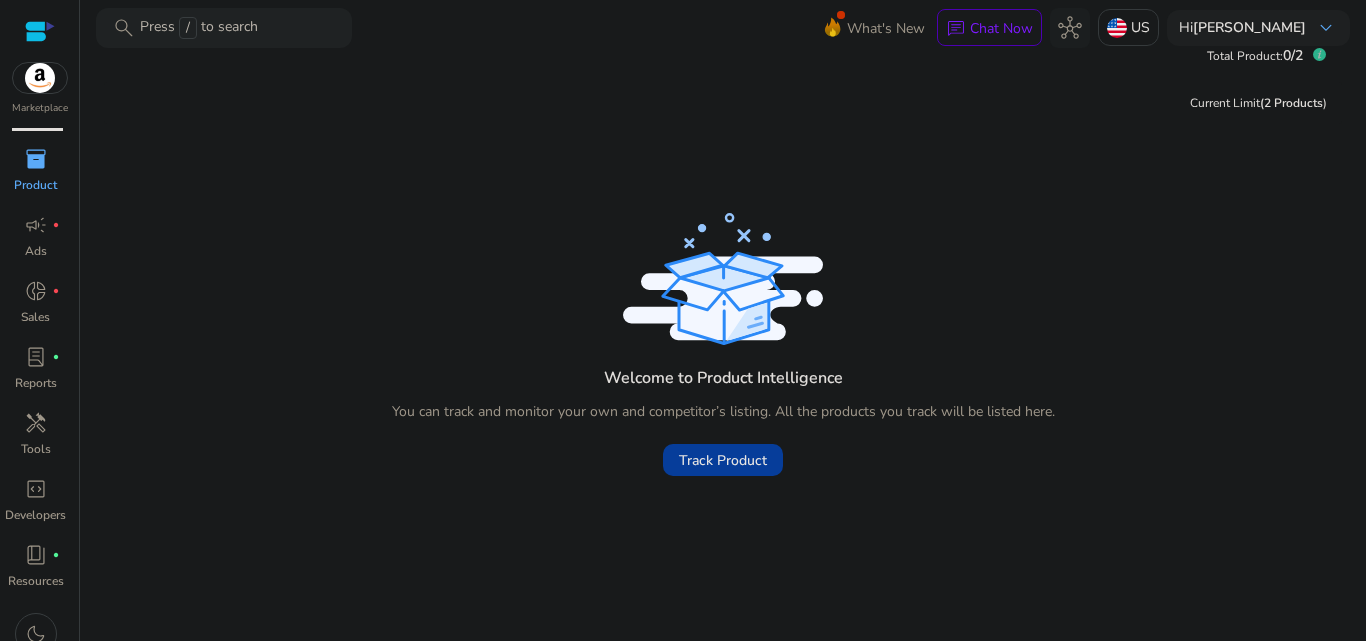 scroll, scrollTop: 62, scrollLeft: 0, axis: vertical 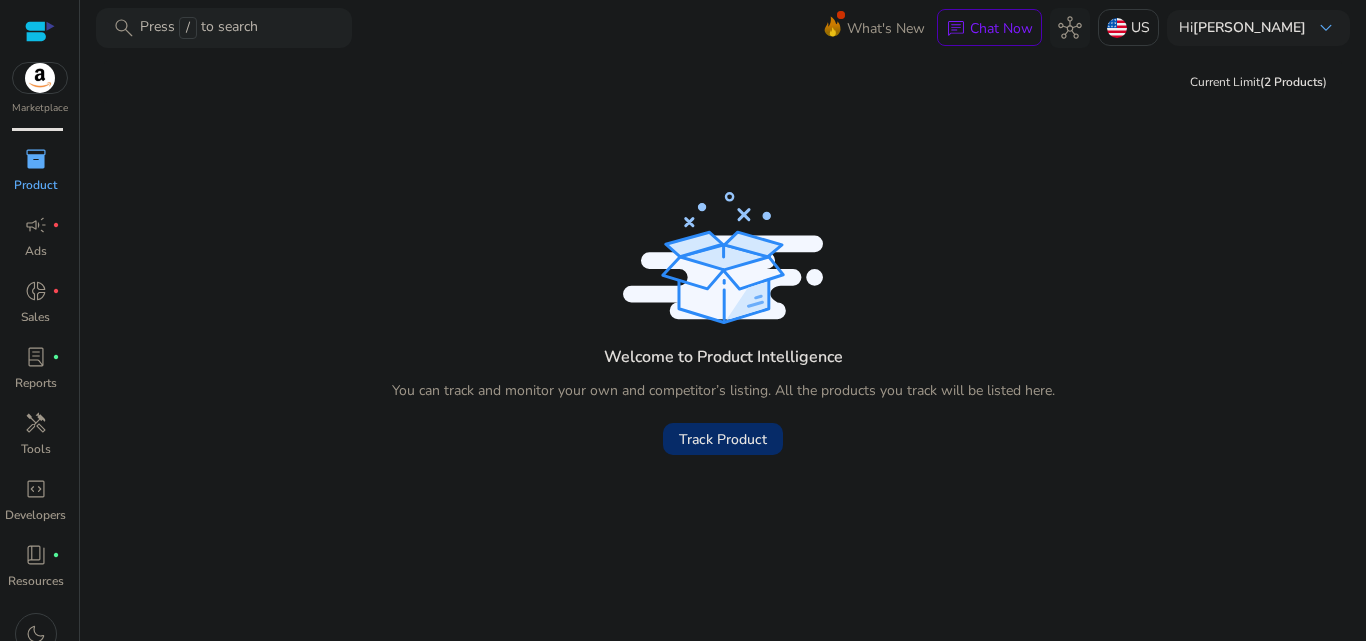 click on "Track Product" 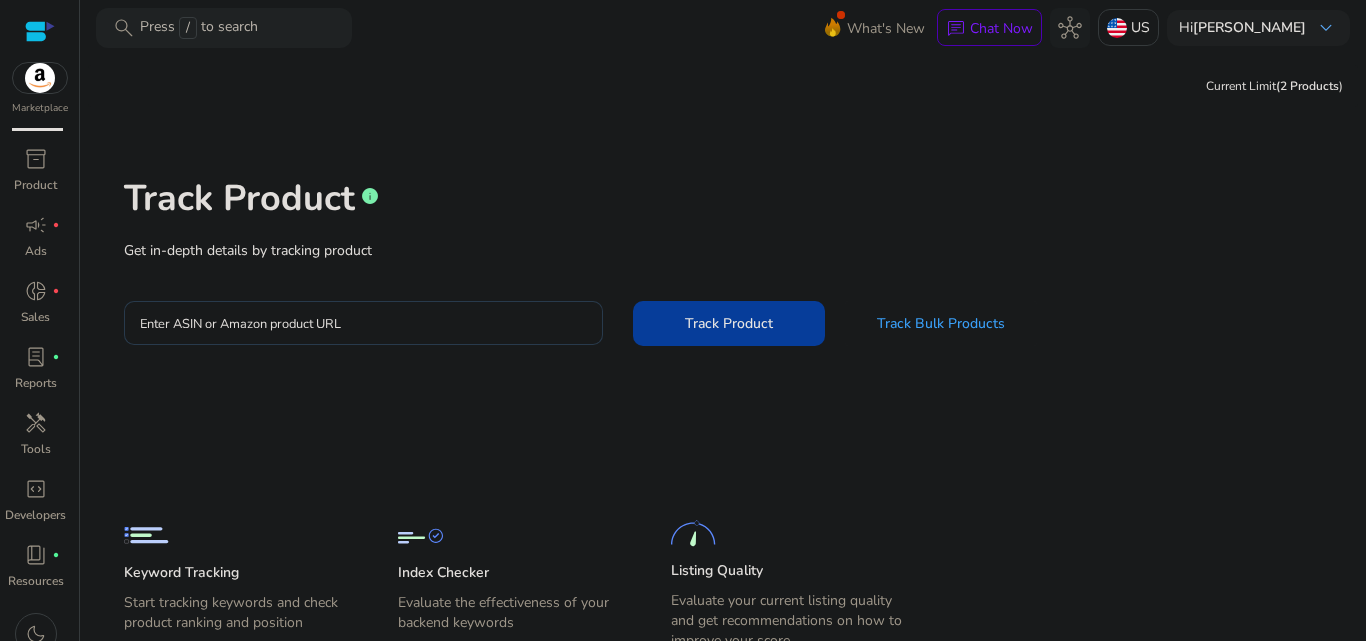 click on "Track Bulk Products" 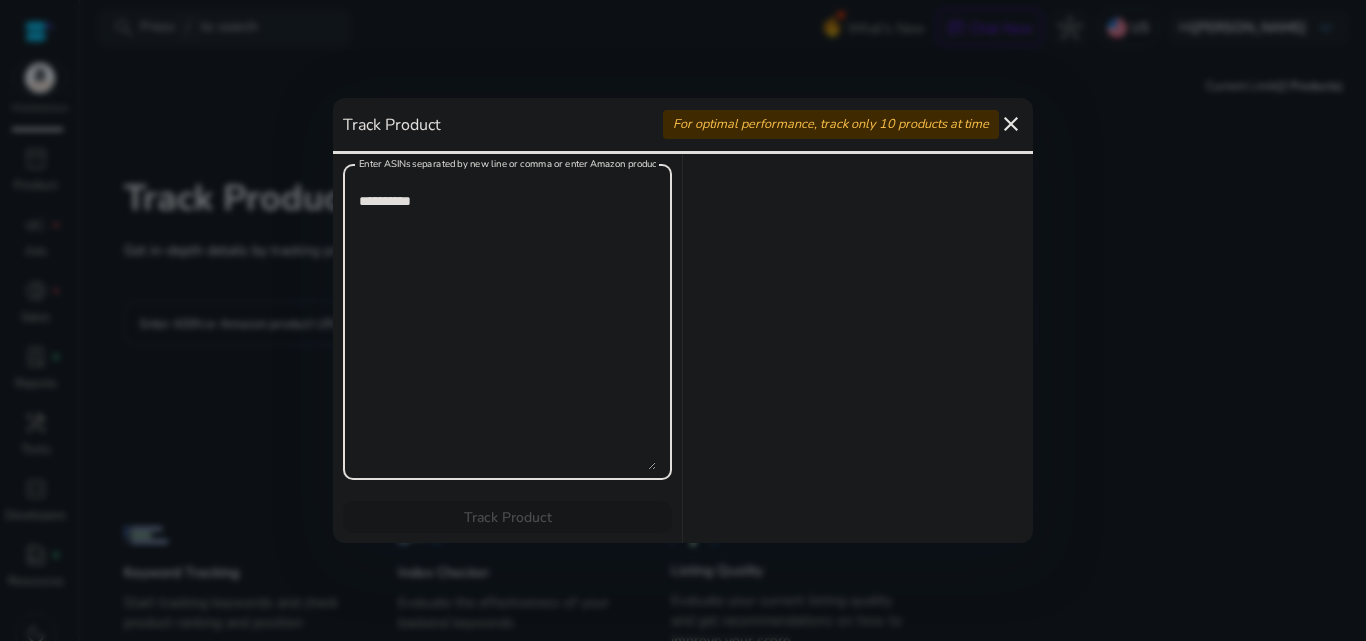 click on "close" at bounding box center (1011, 124) 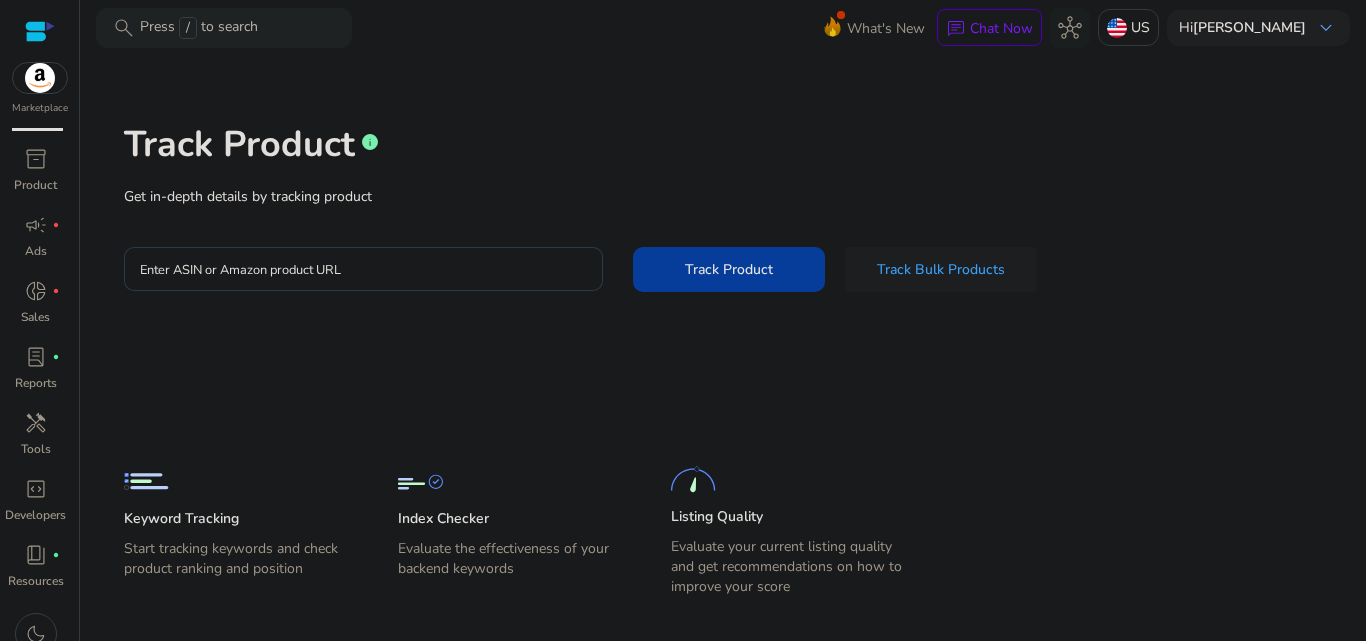 scroll, scrollTop: 82, scrollLeft: 0, axis: vertical 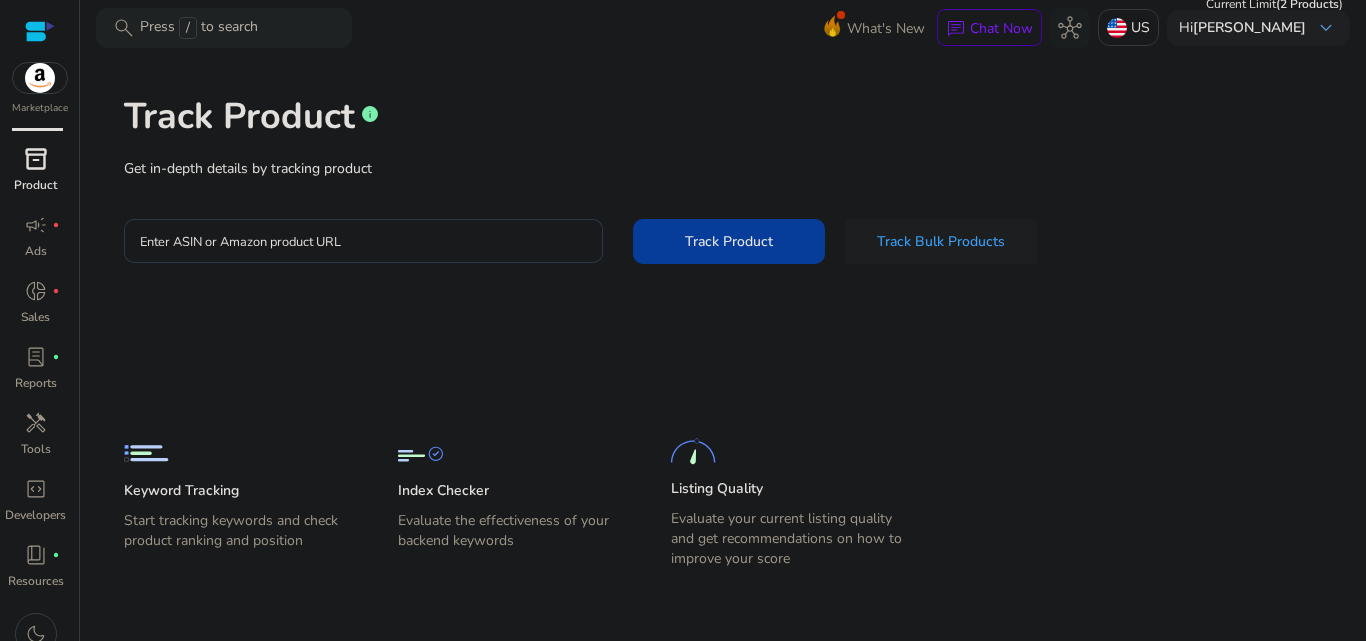 click on "inventory_2" at bounding box center (36, 159) 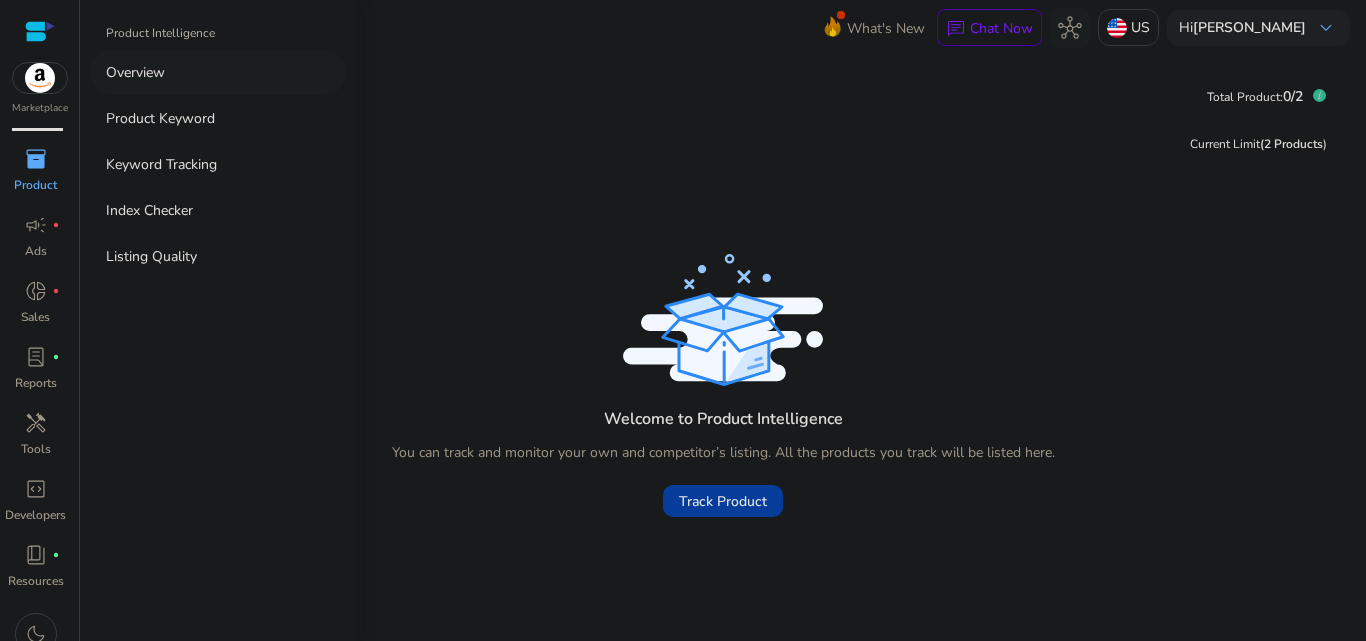click on "Overview" at bounding box center (218, 72) 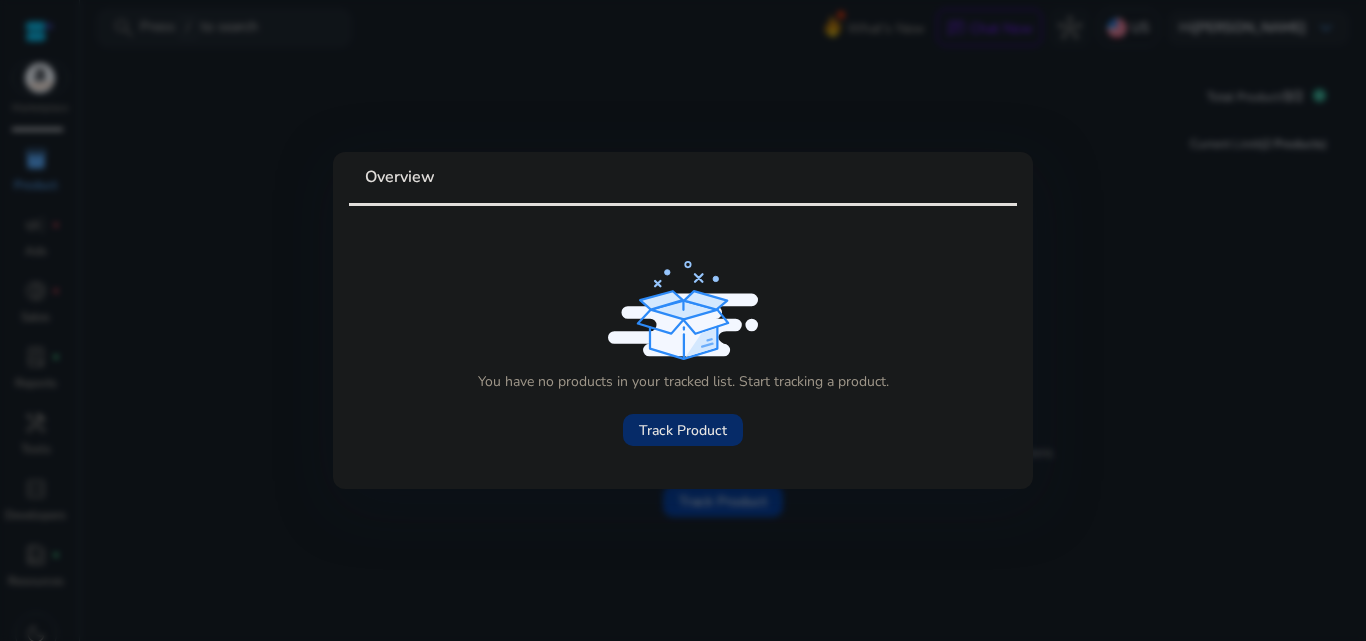 click on "Track Product" 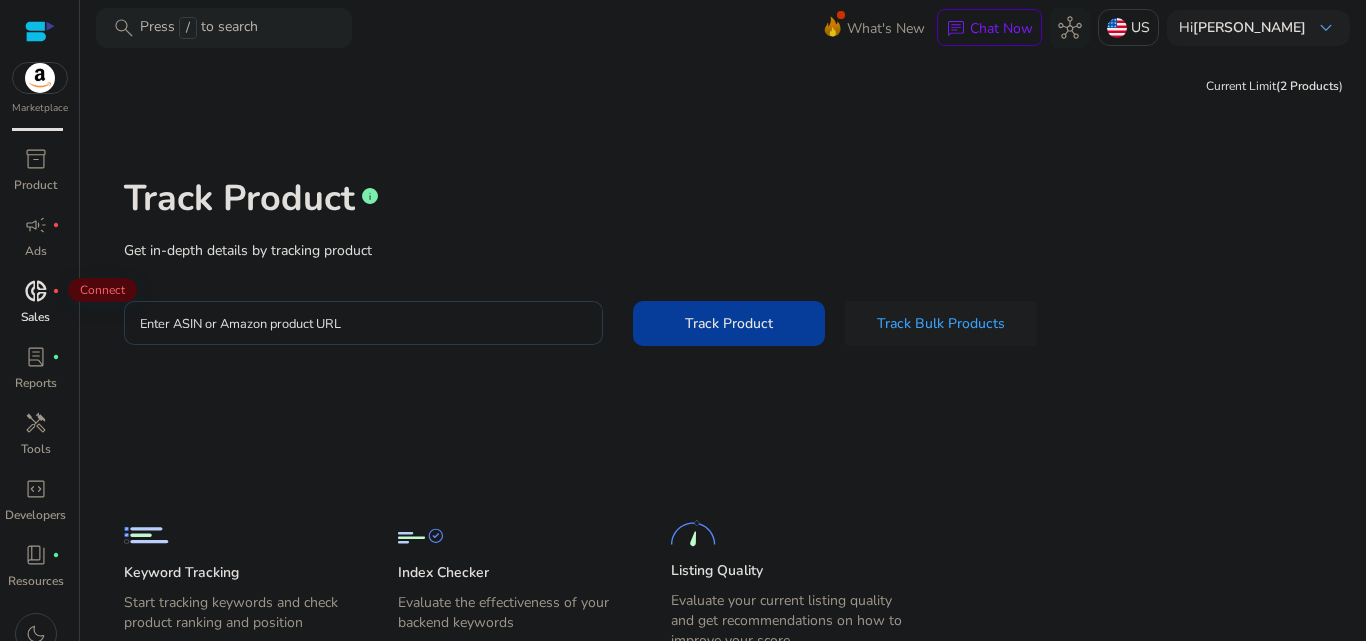 click on "donut_small   fiber_manual_record" at bounding box center (36, 291) 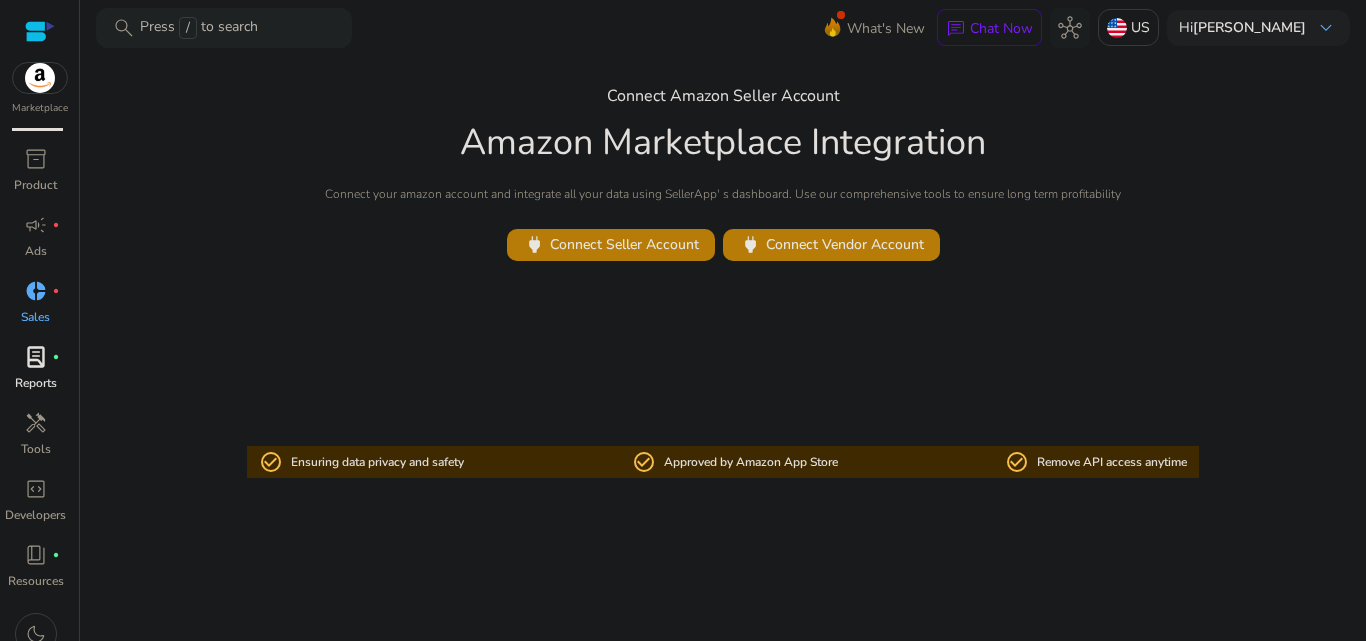 click on "lab_profile" at bounding box center (36, 357) 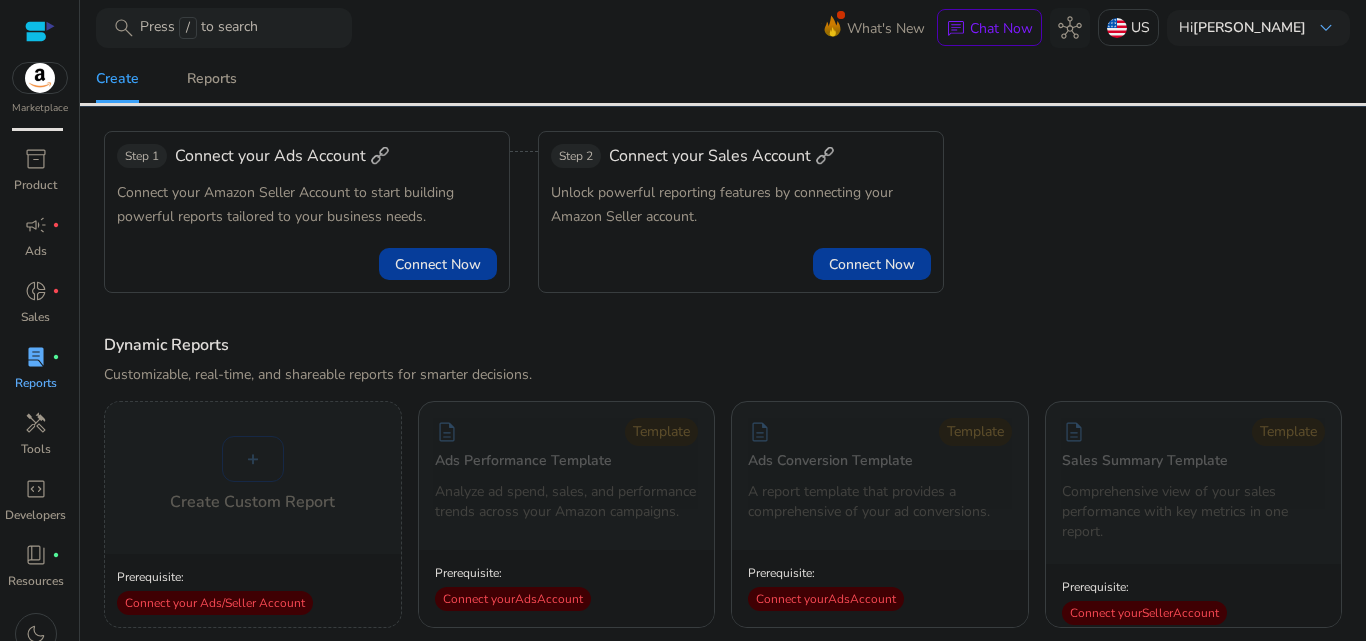 click at bounding box center [40, 31] 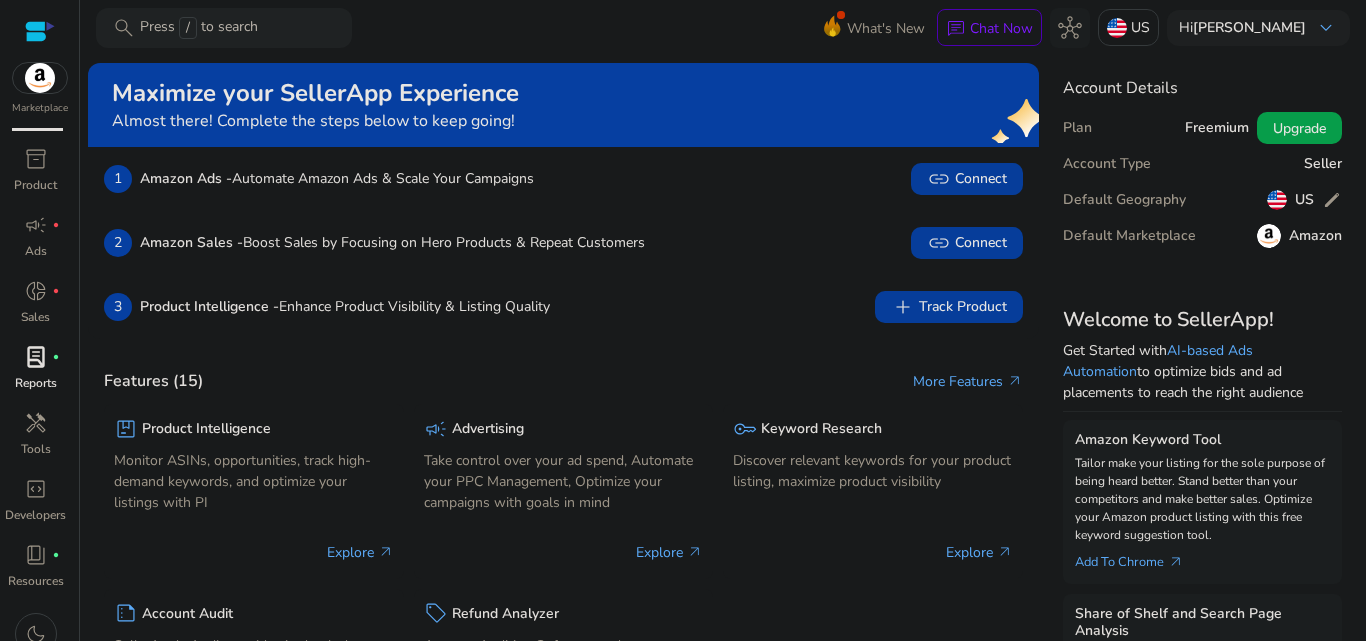click on "Seller" 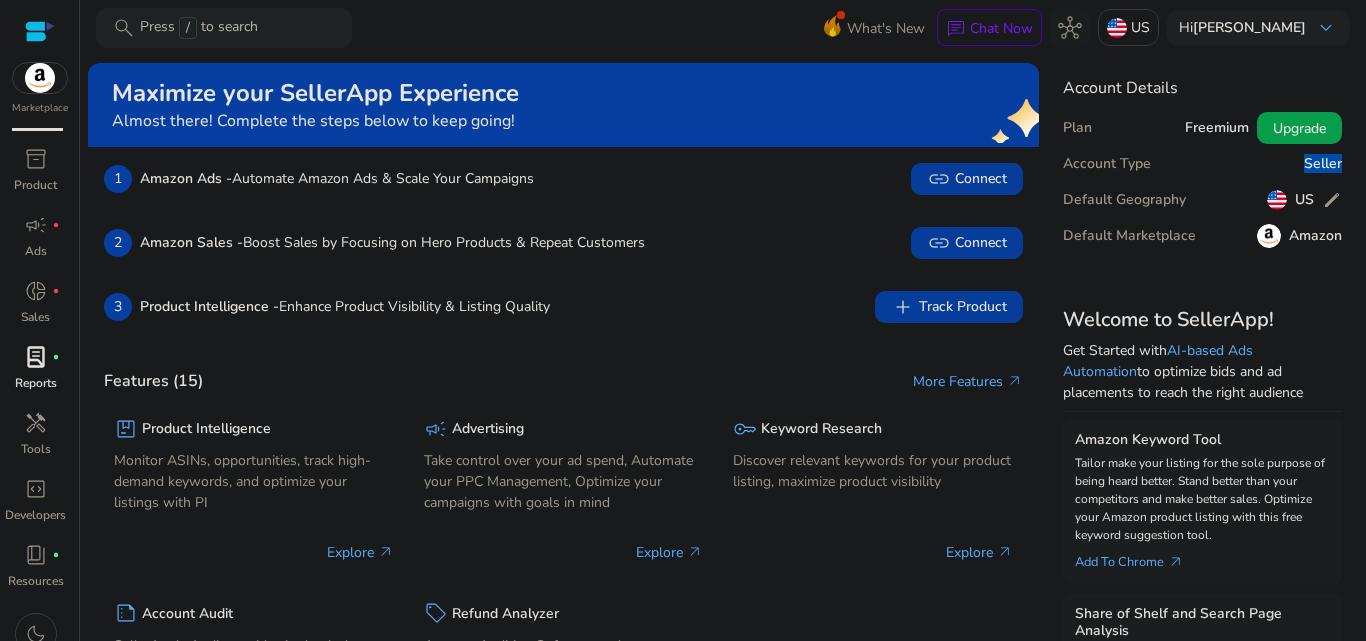 click on "Seller" 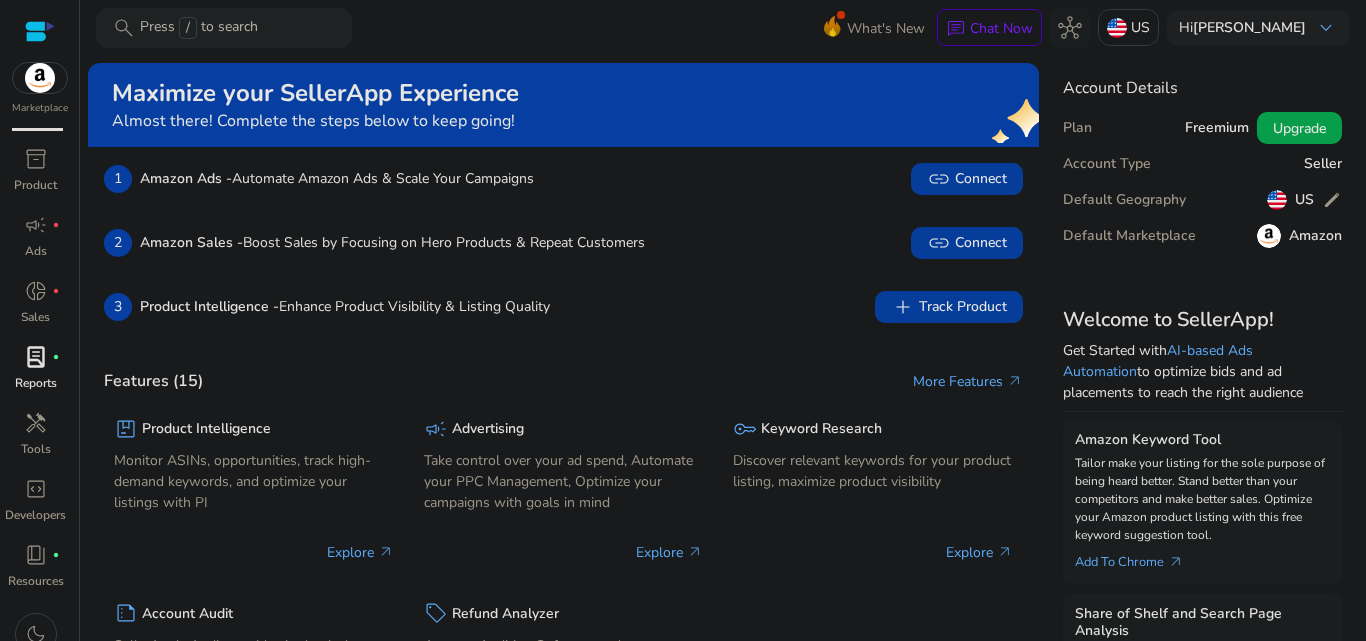 click on "Account Type Seller" 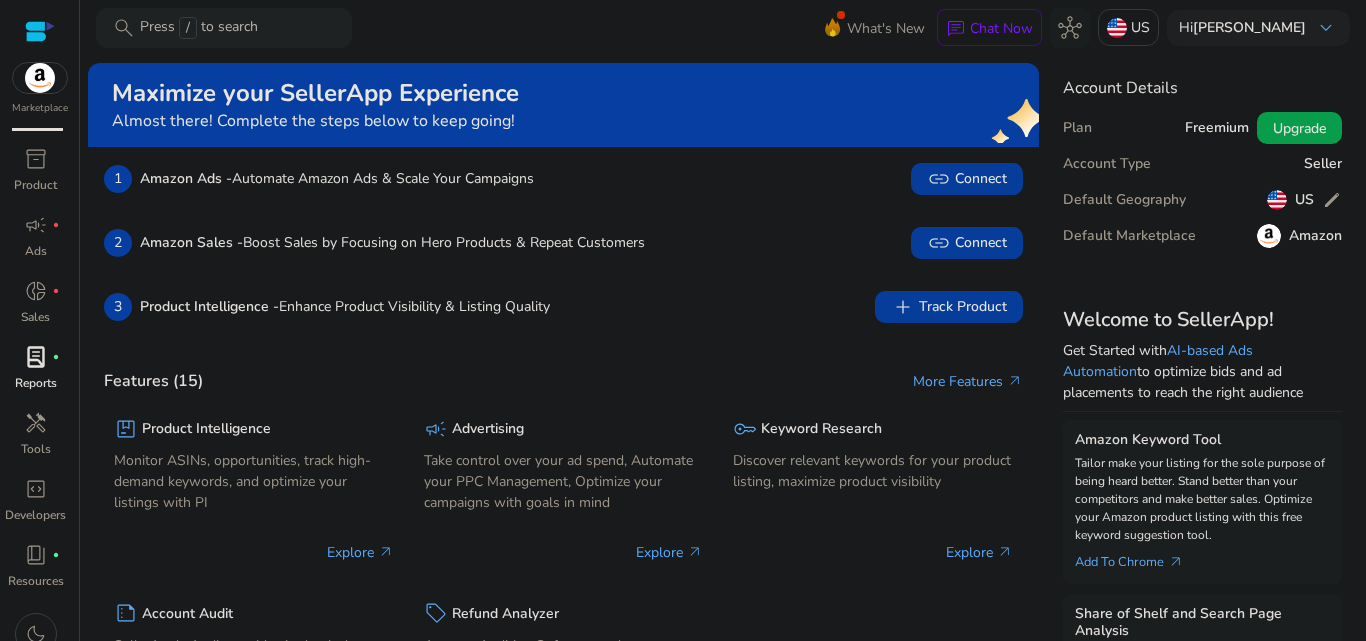 click on "Account Type Seller" 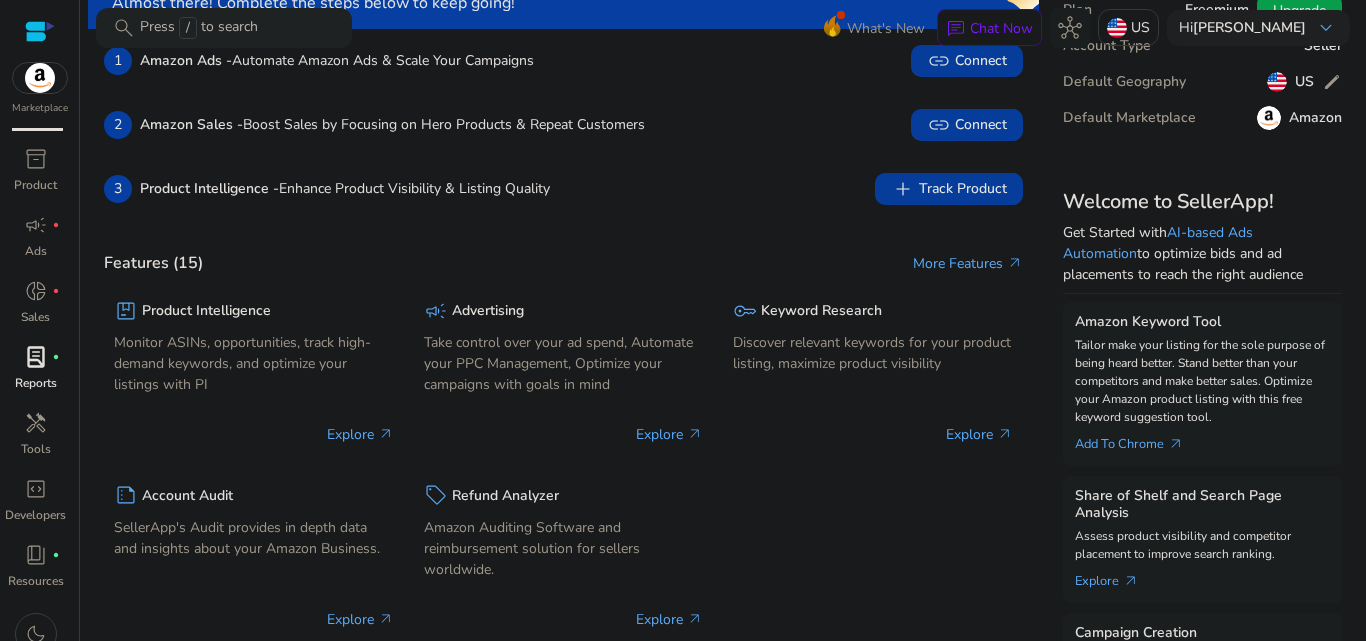 scroll, scrollTop: 0, scrollLeft: 0, axis: both 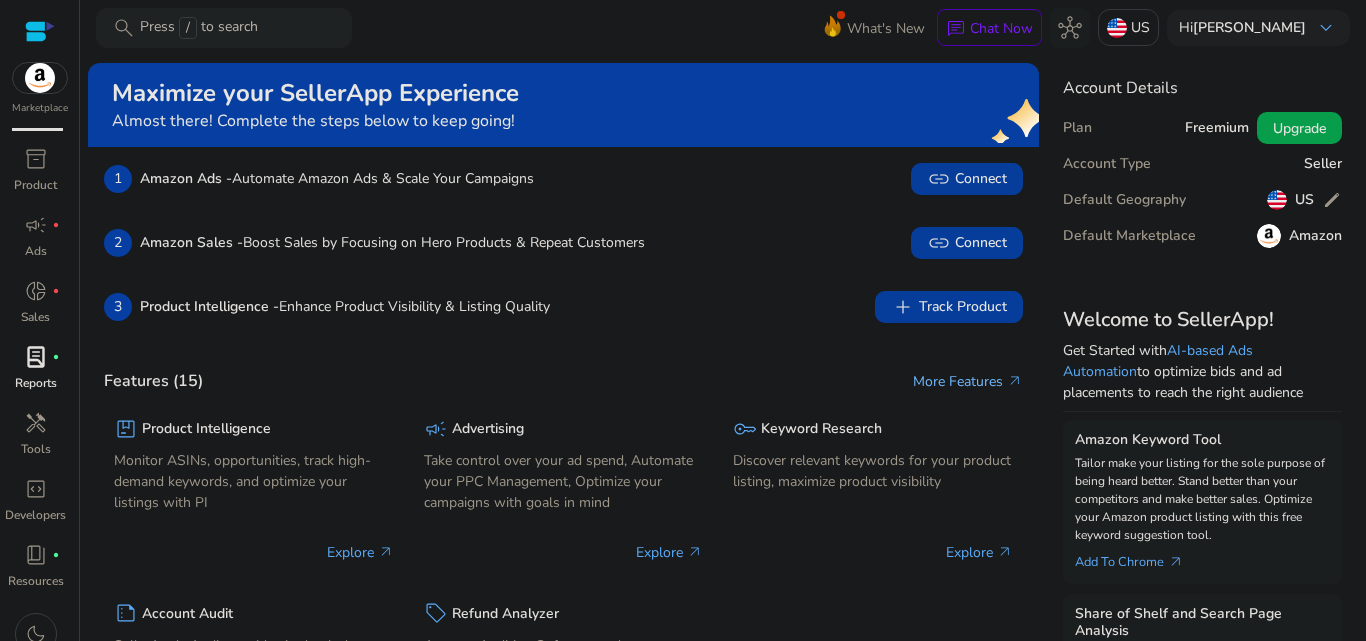 click on "More Features   arrow_outward" 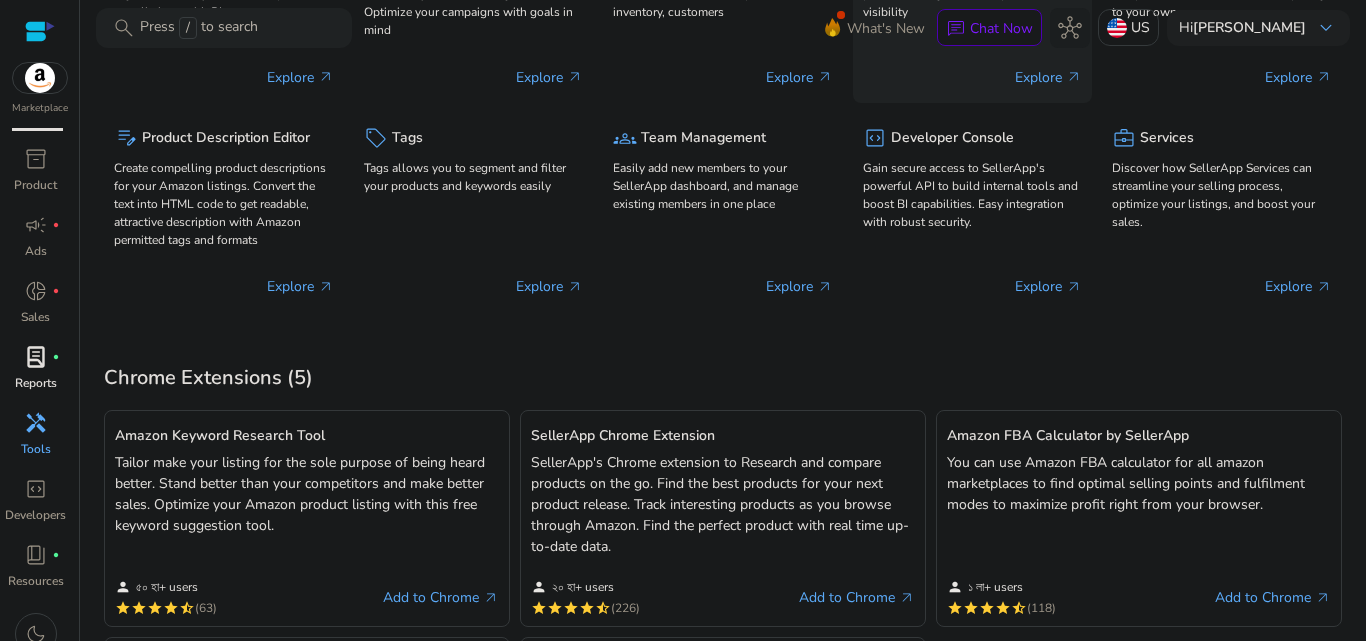 scroll, scrollTop: 32, scrollLeft: 0, axis: vertical 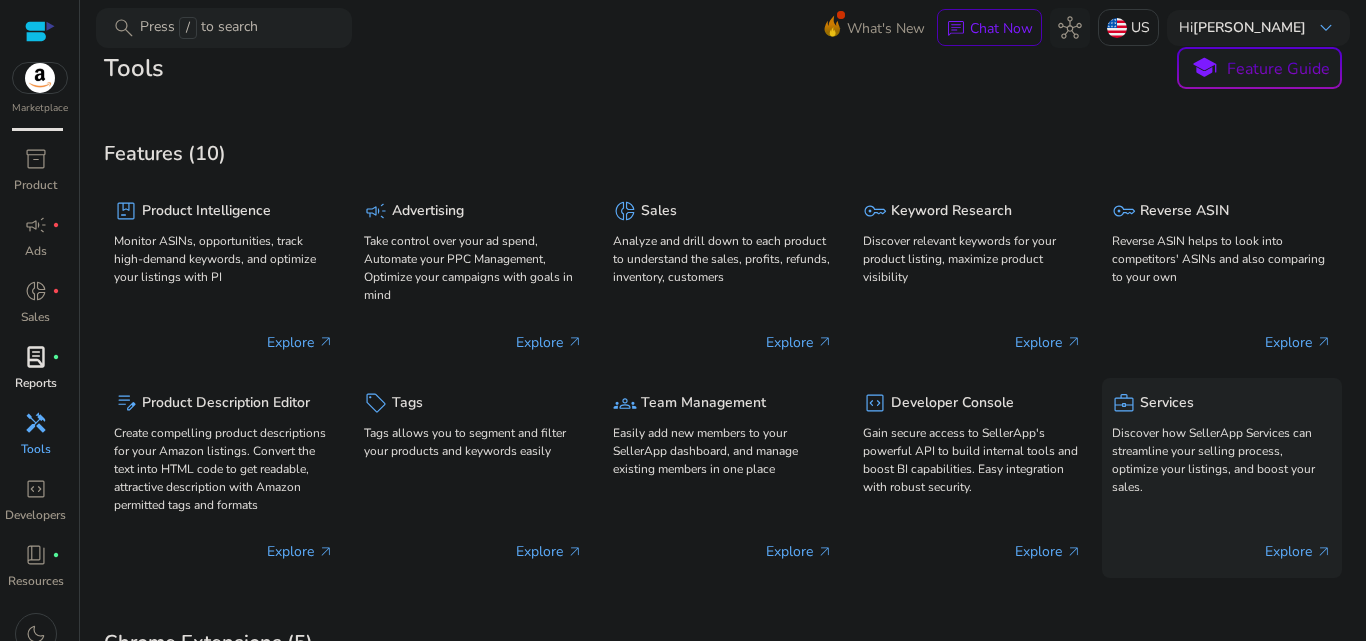 click on "business_center  Services Discover how SellerApp Services can streamline your selling process, optimize your listings, and boost your sales." 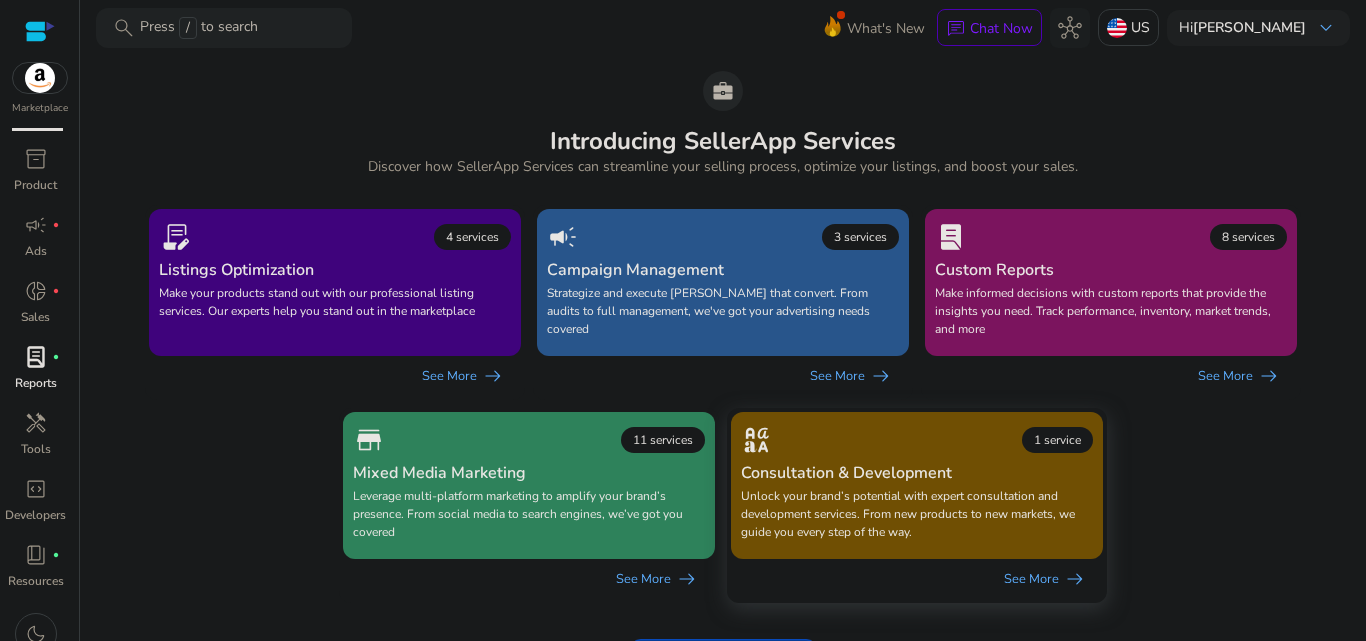 scroll, scrollTop: 0, scrollLeft: 0, axis: both 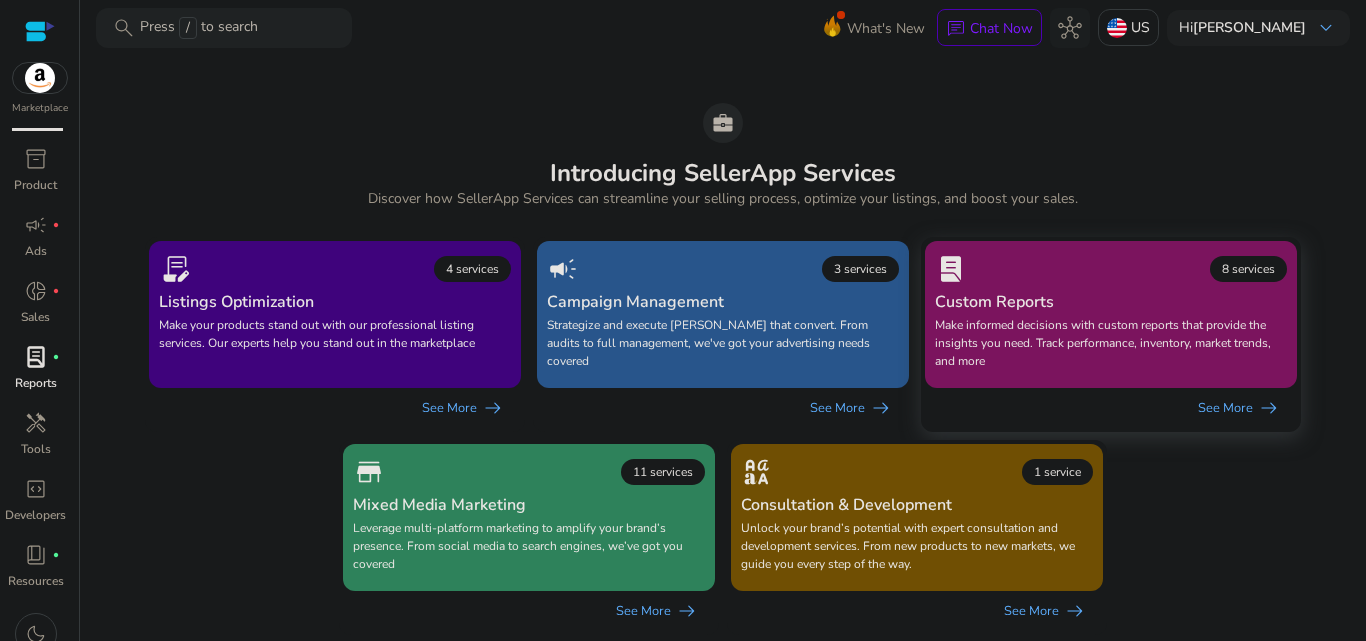 click on "Custom Reports" 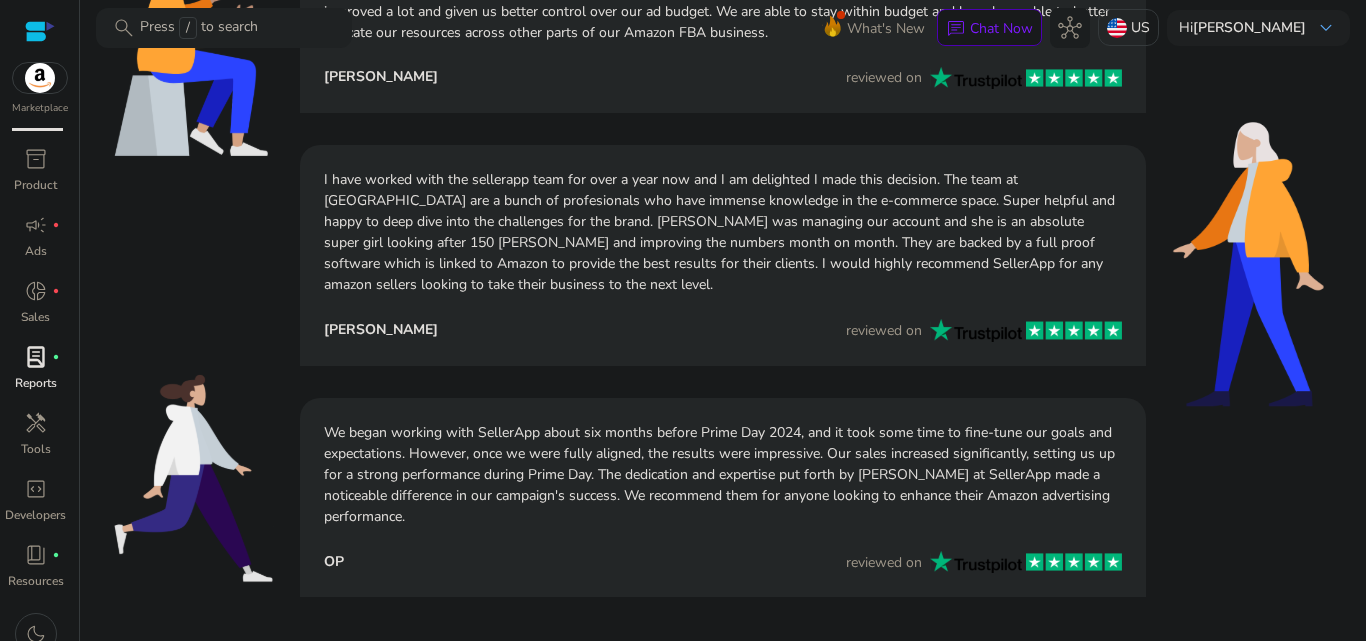 scroll, scrollTop: 667, scrollLeft: 0, axis: vertical 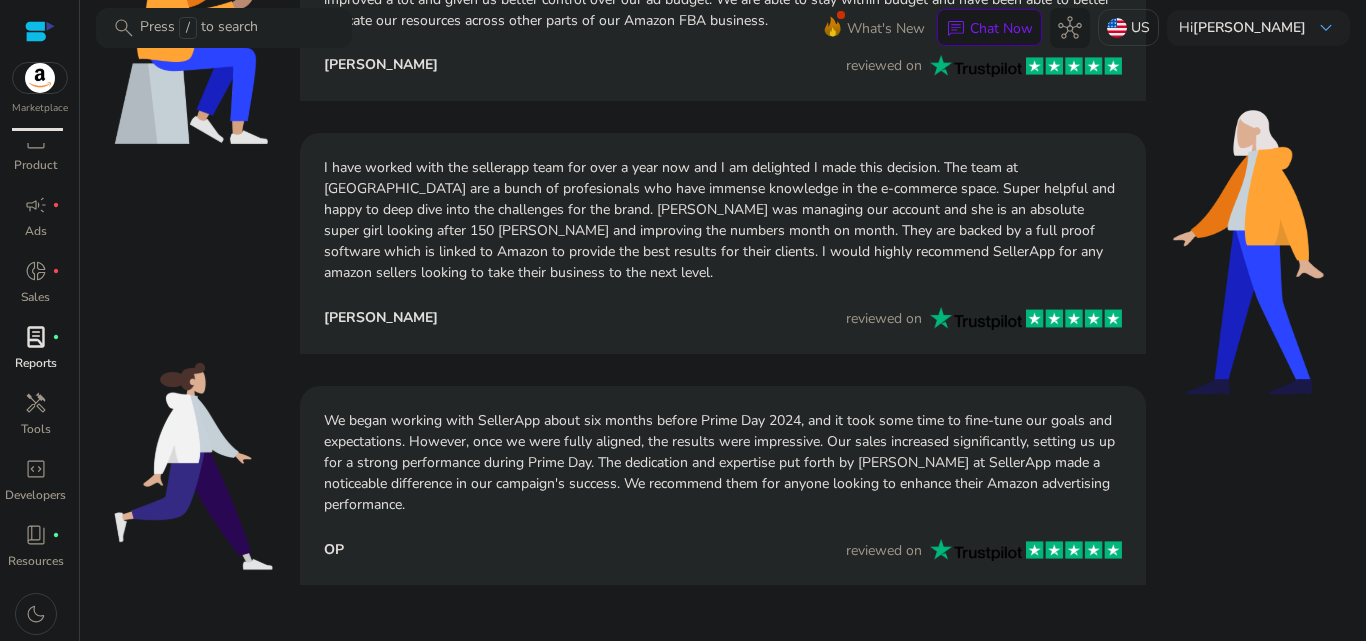 click on "lab_profile   fiber_manual_record" at bounding box center [36, 337] 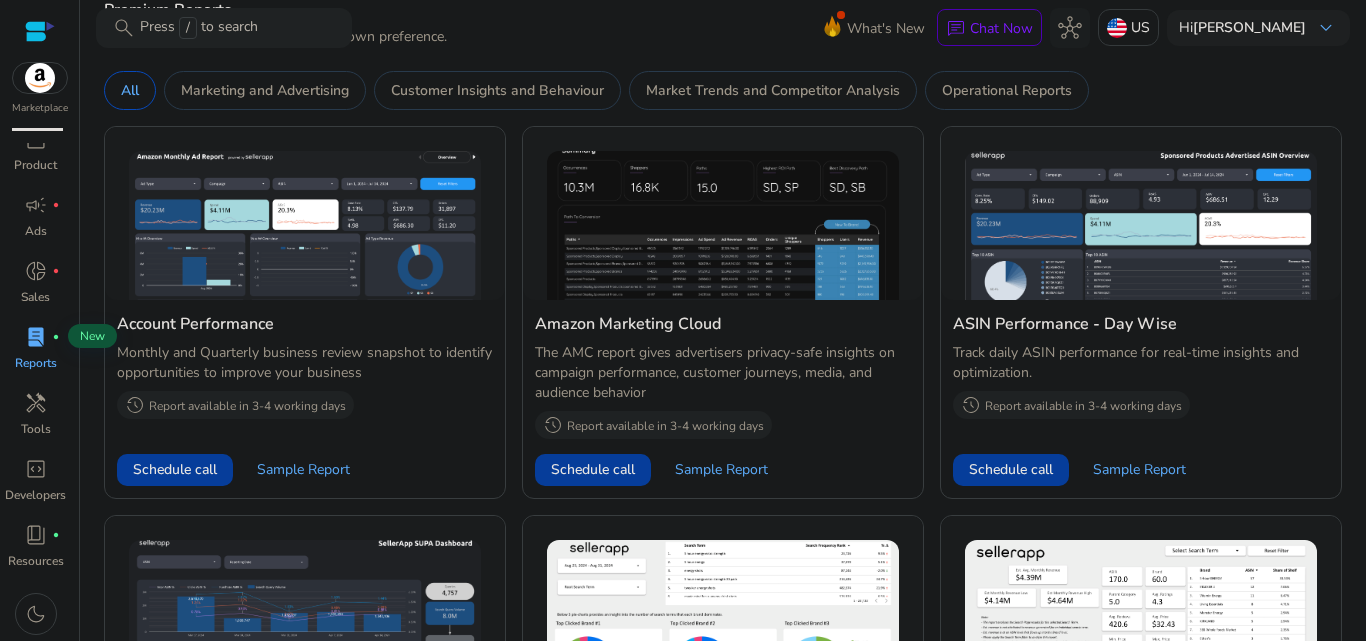 scroll, scrollTop: 0, scrollLeft: 0, axis: both 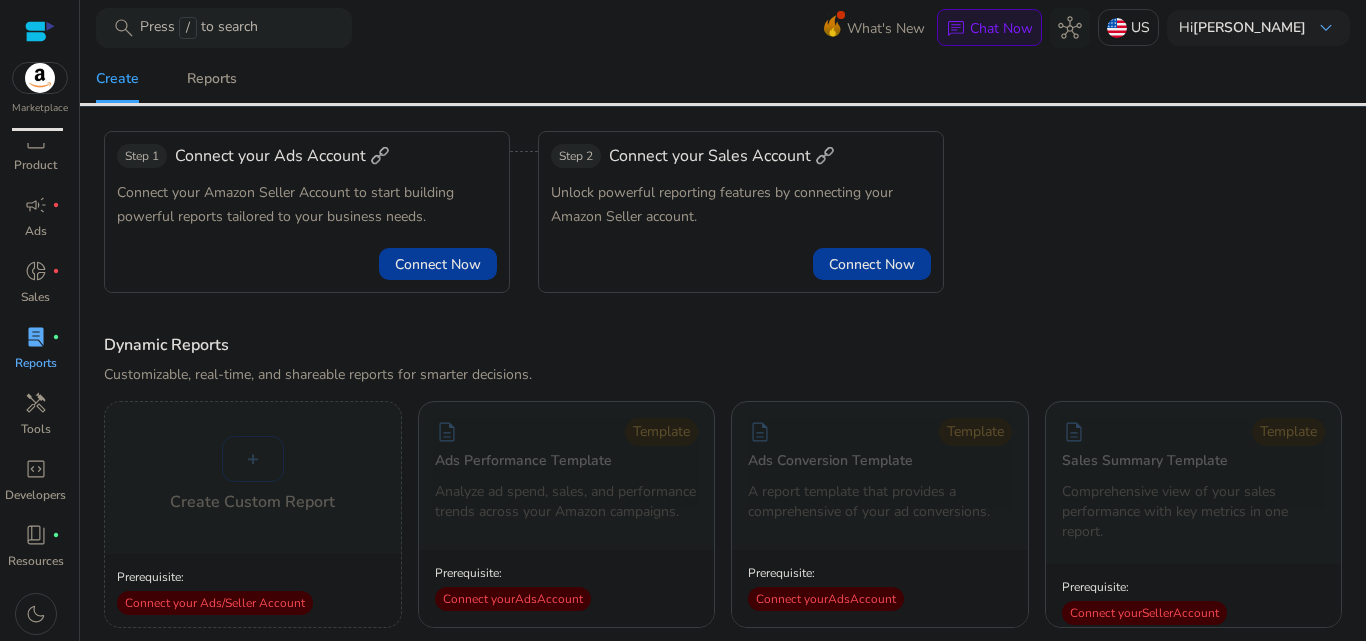 click on "chat  Chat Now" at bounding box center (989, 28) 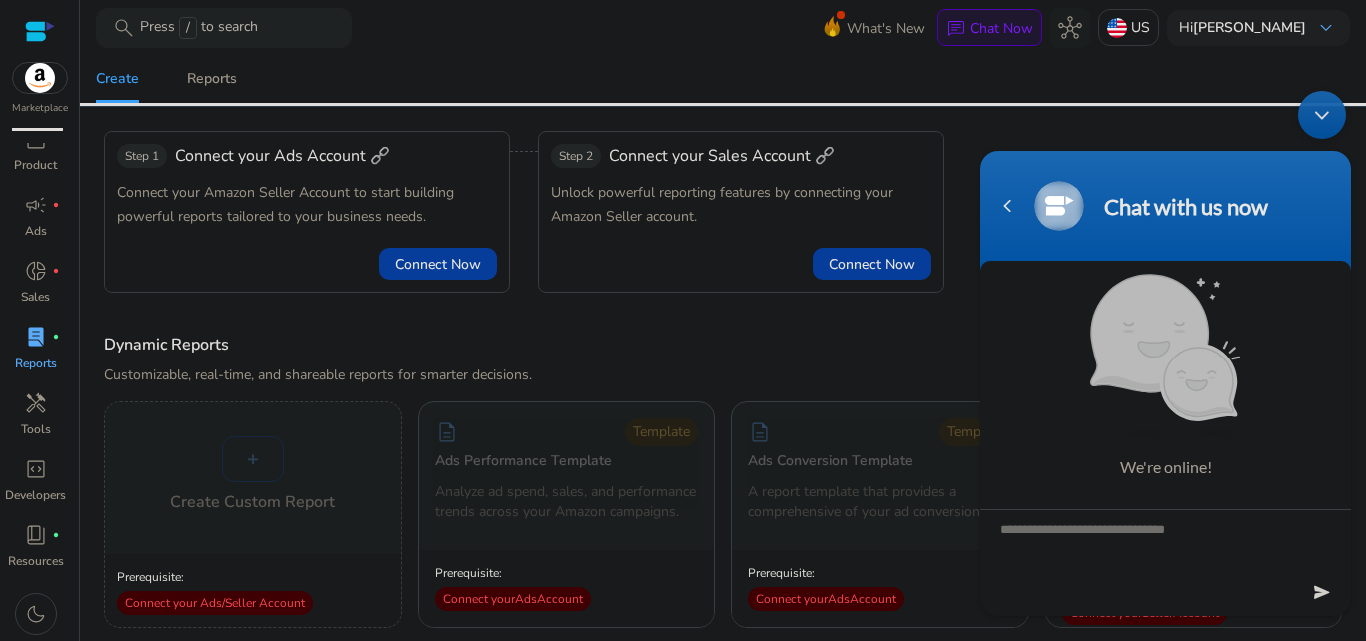 scroll, scrollTop: 0, scrollLeft: 0, axis: both 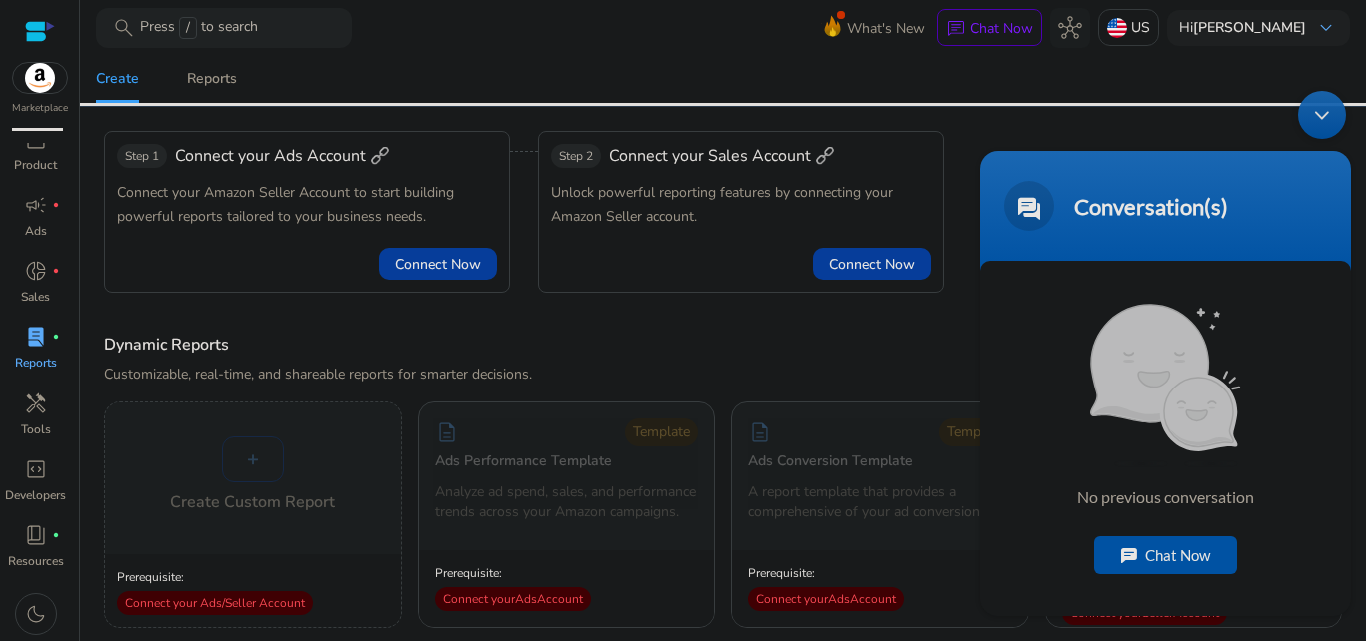 click on "Chat Now" at bounding box center [1165, 555] 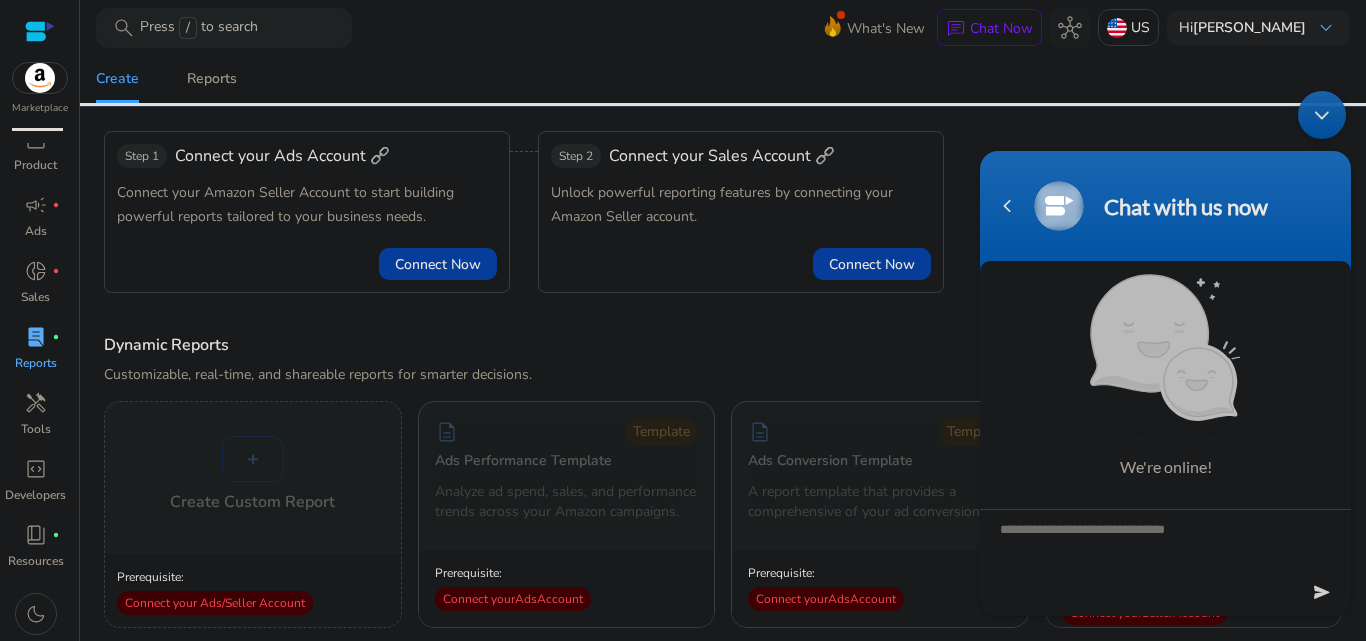 click at bounding box center [1165, 544] 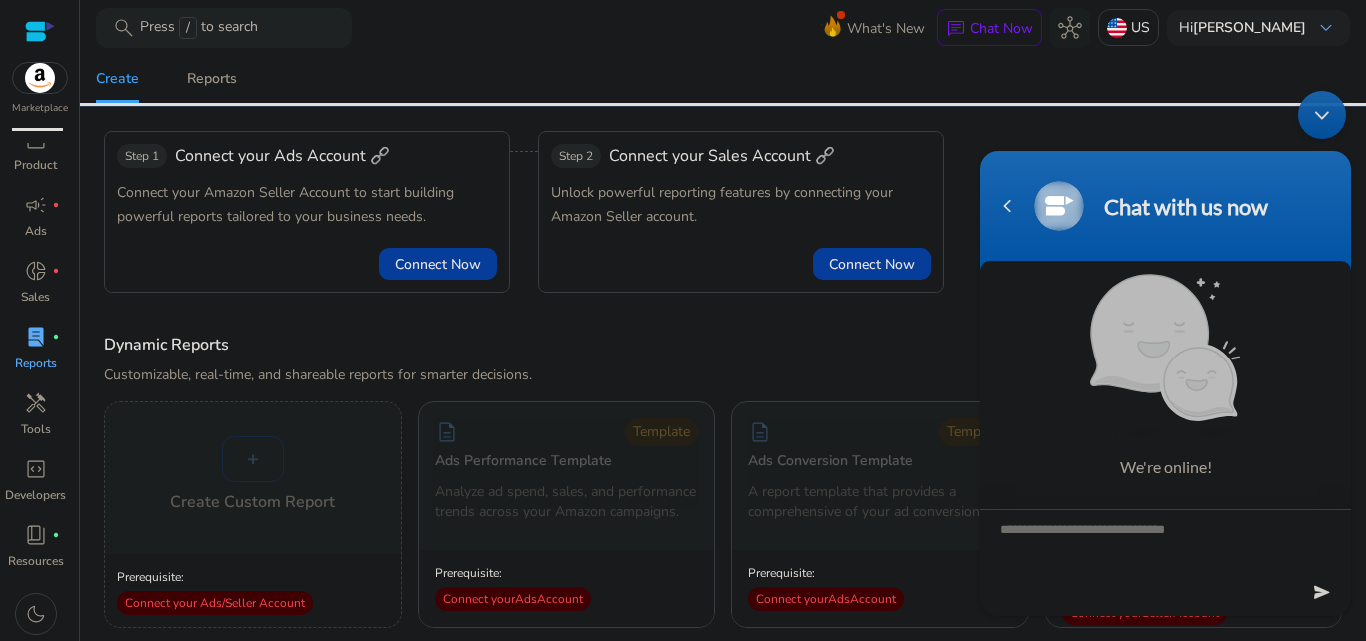paste on "**********" 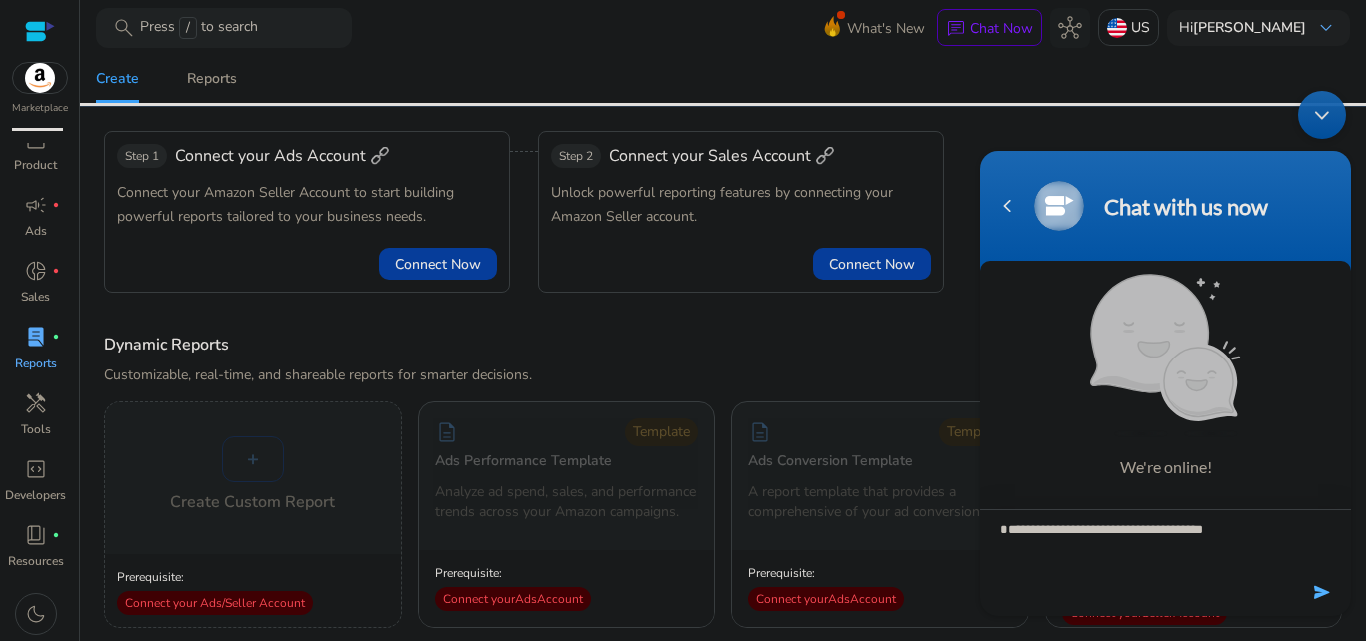type on "**********" 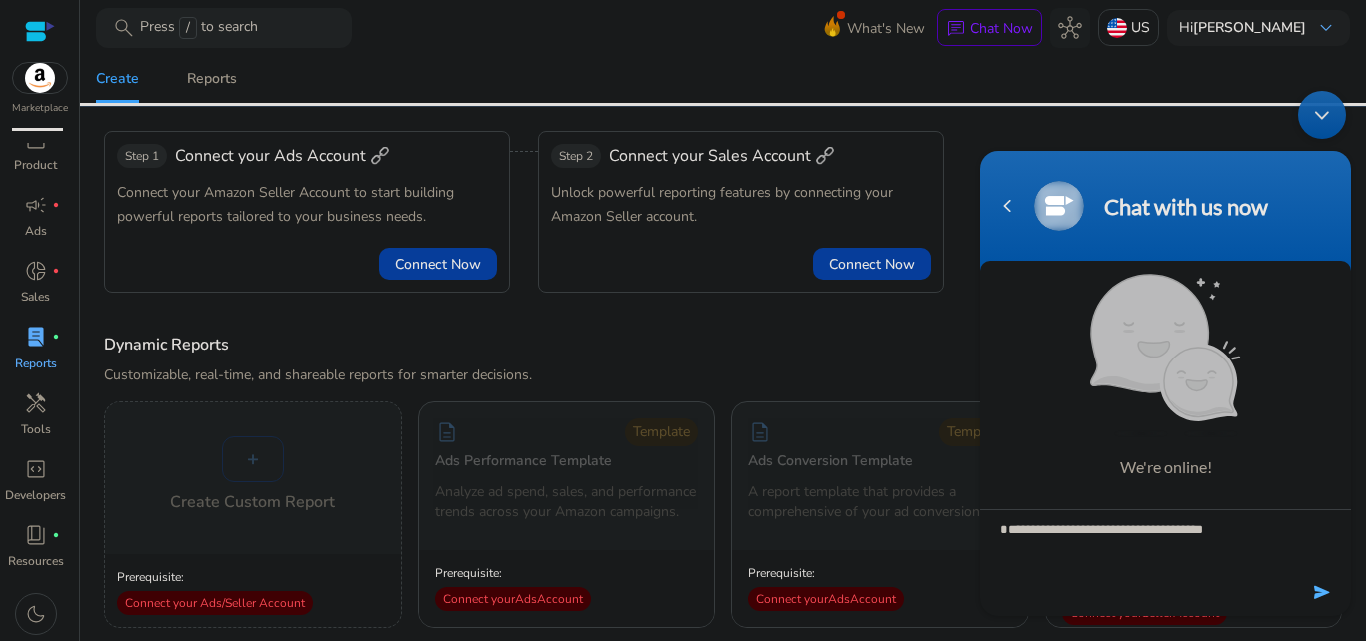 click at bounding box center [1165, 597] 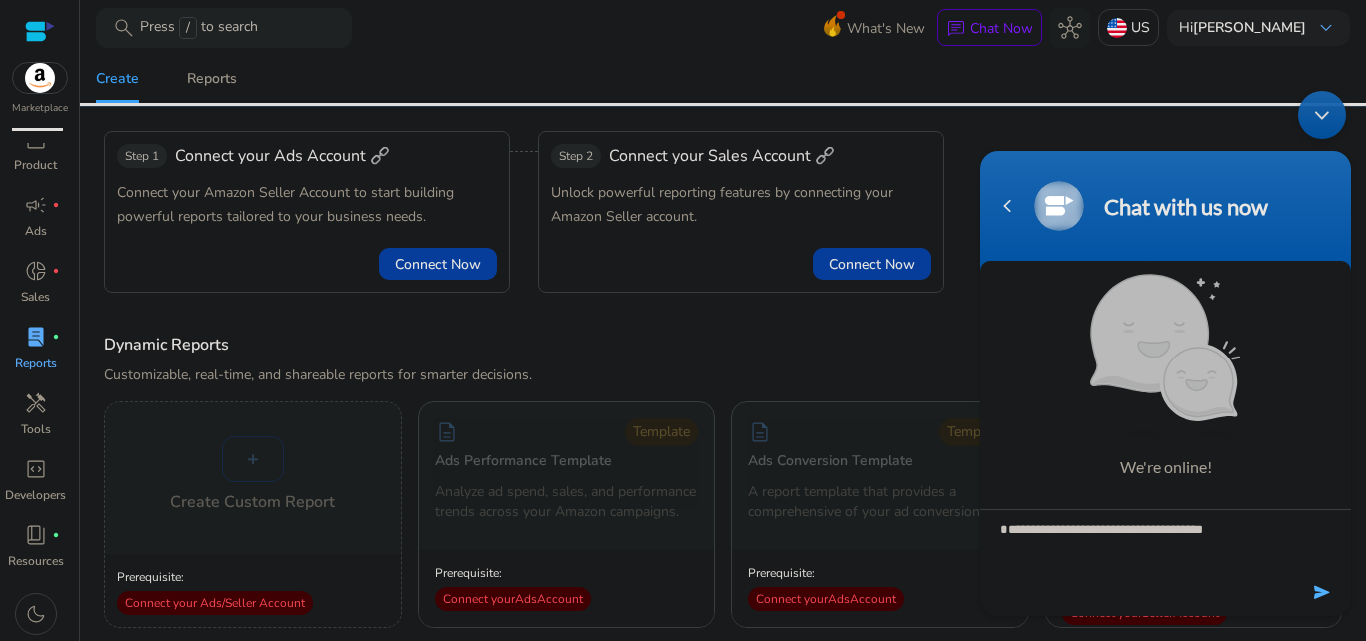 click at bounding box center [1323, 592] 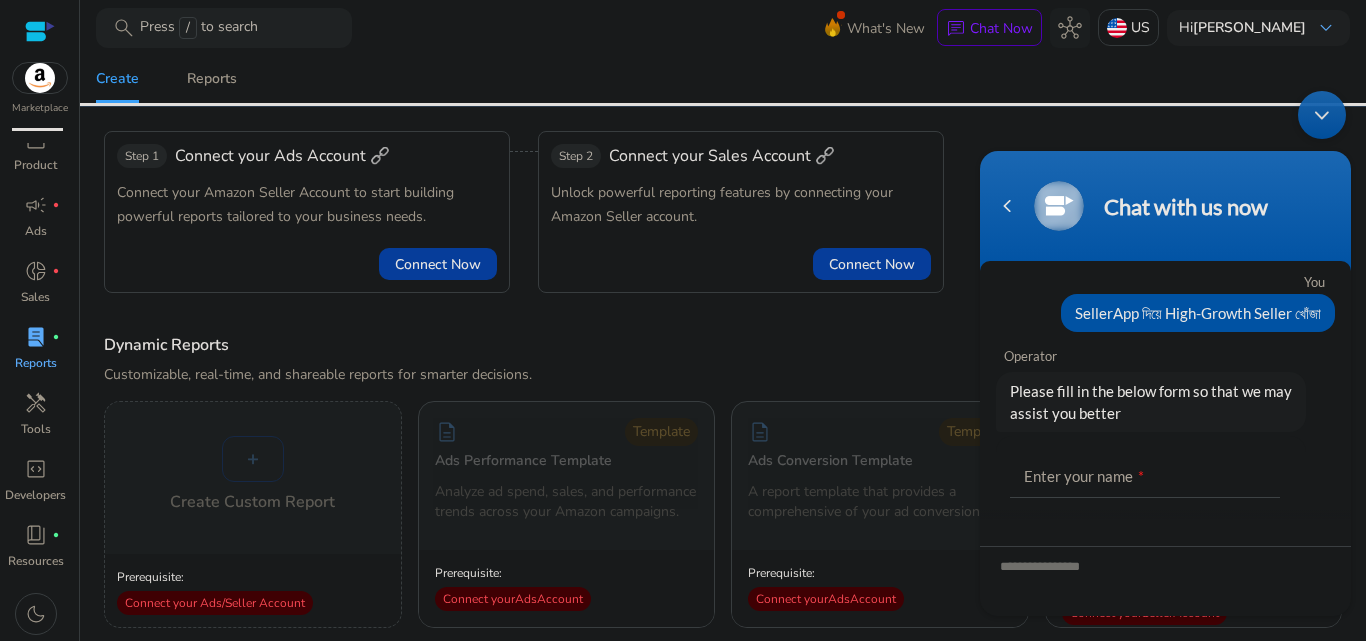 scroll, scrollTop: 0, scrollLeft: 0, axis: both 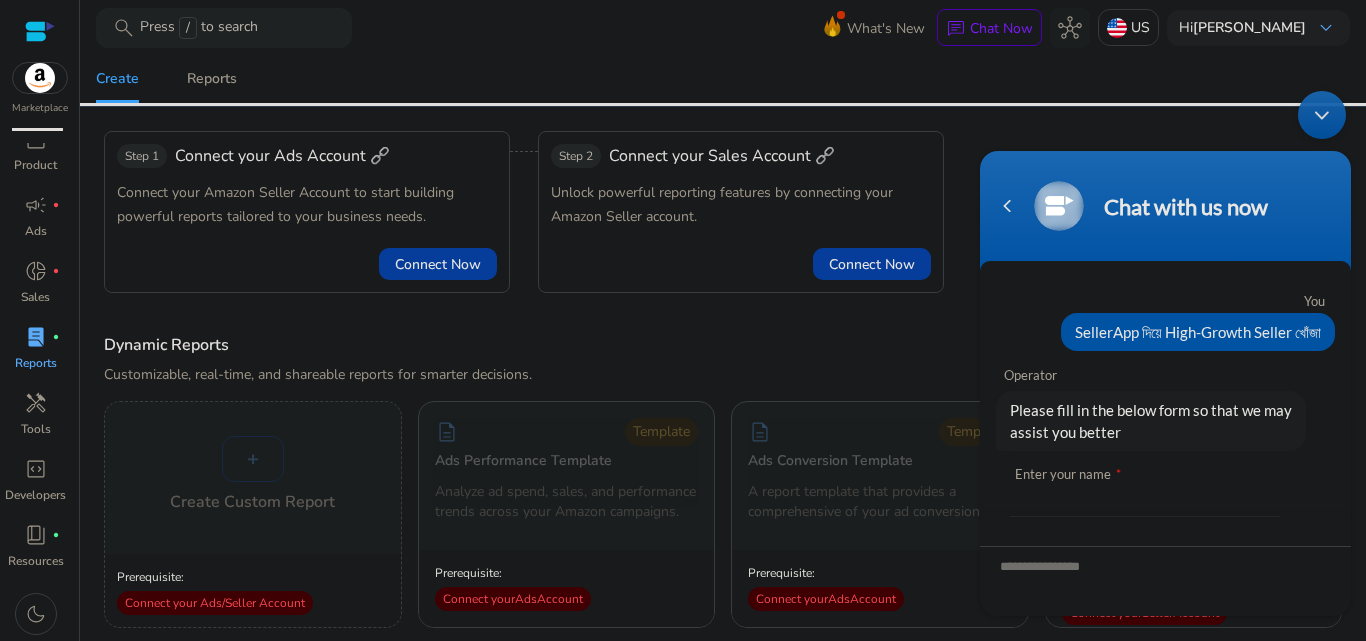 click at bounding box center (1145, 493) 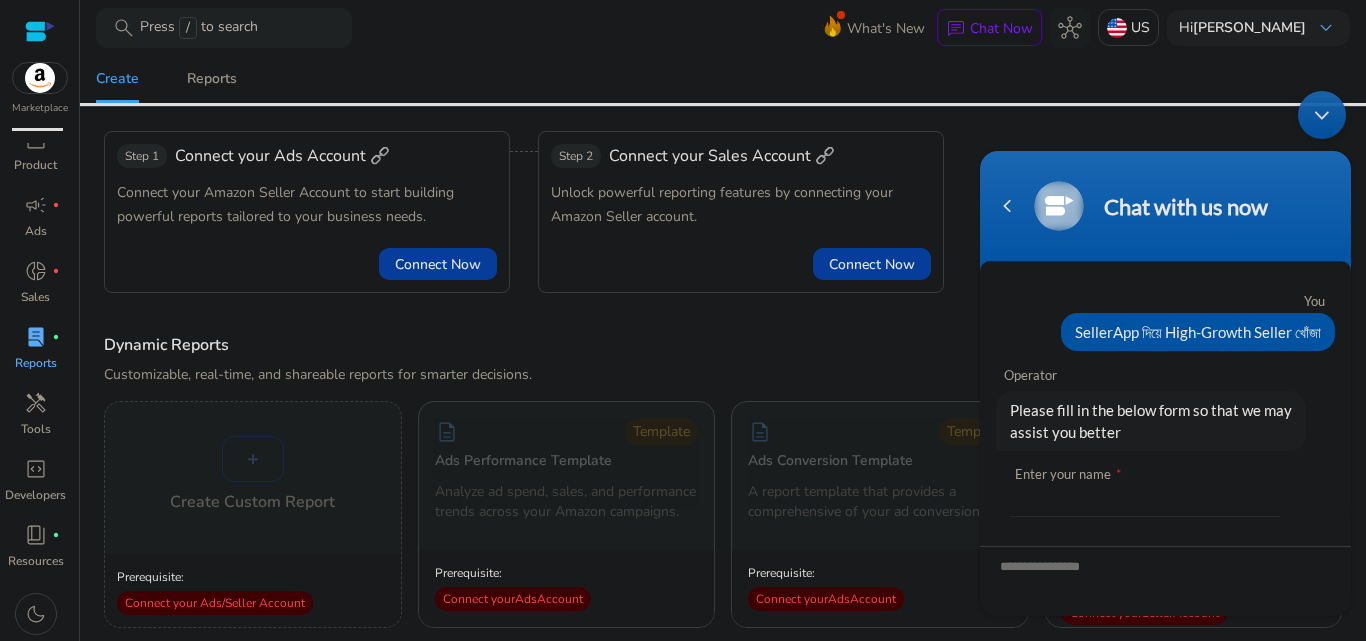 type on "******" 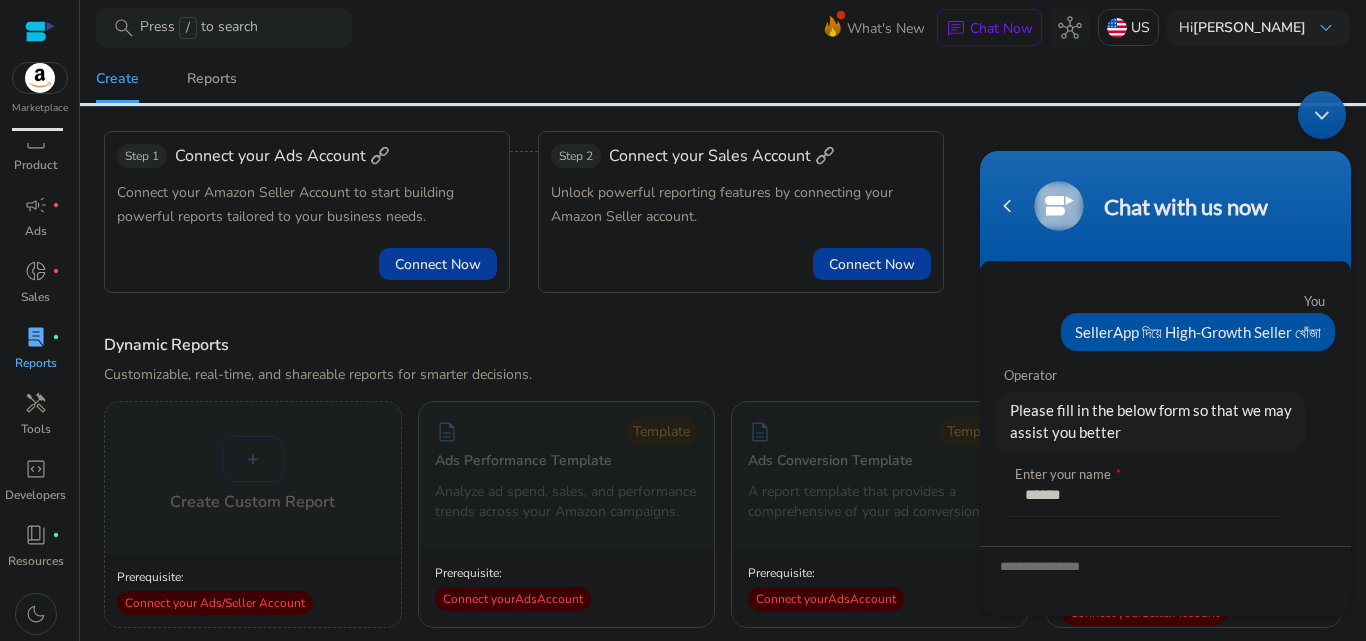 type on "**********" 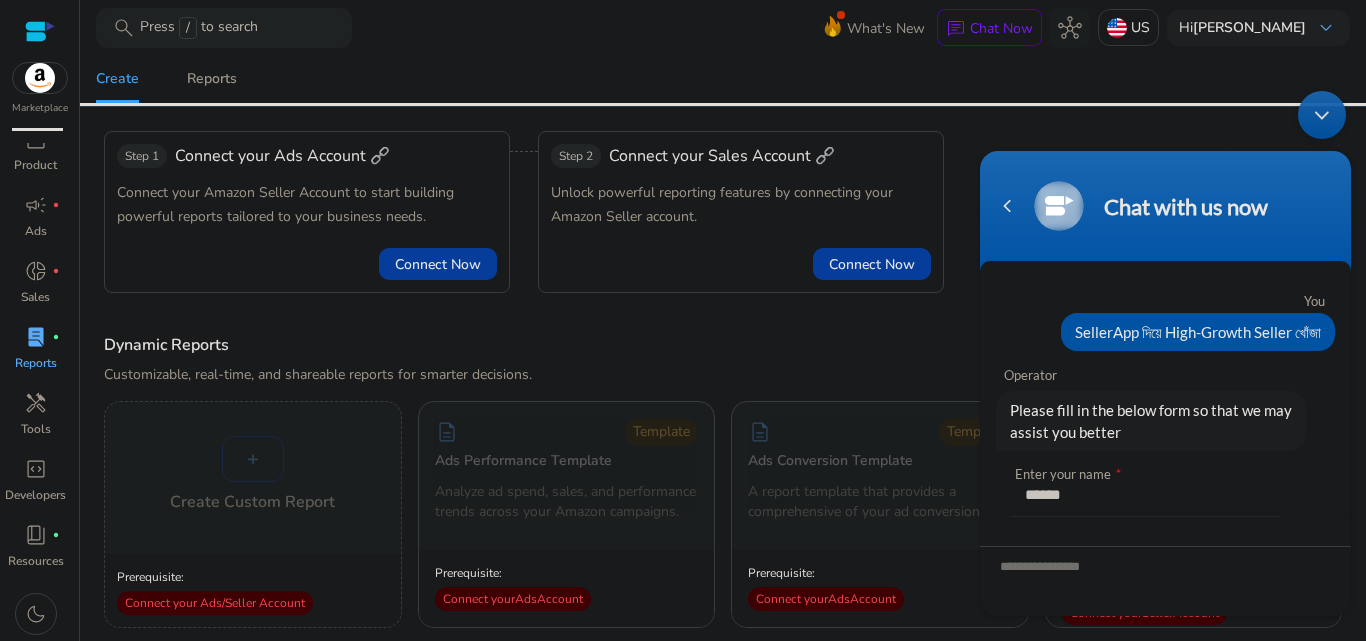 type on "**********" 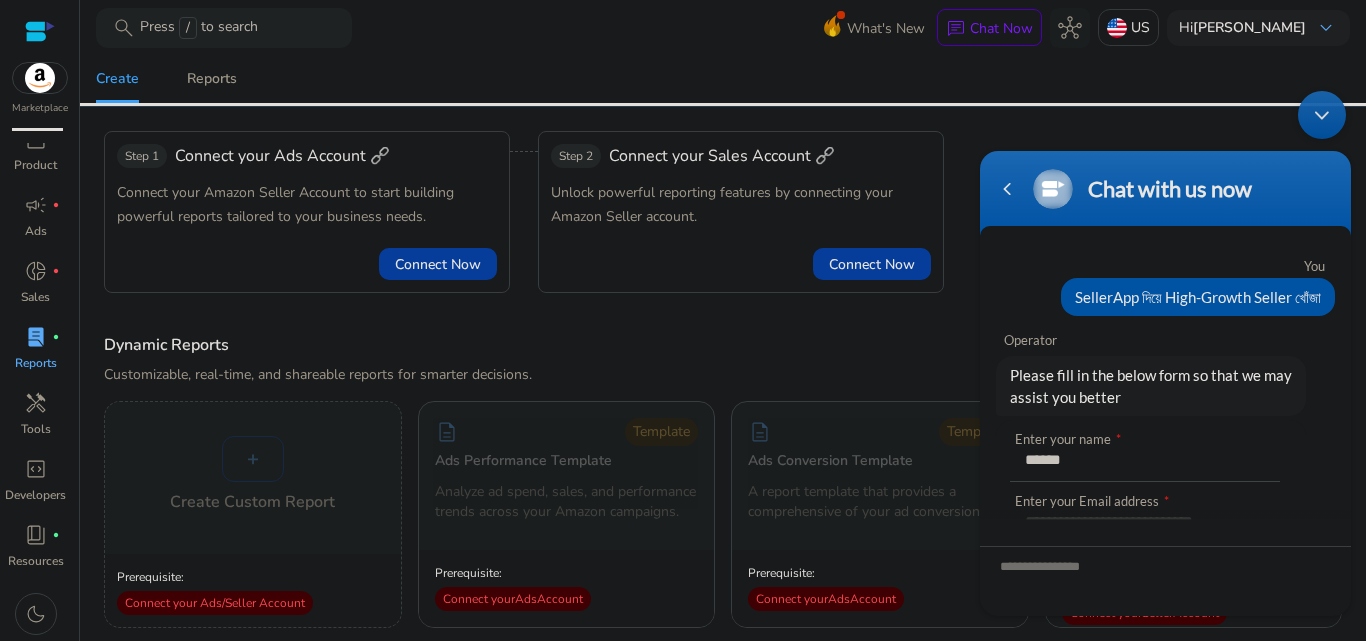 scroll, scrollTop: 167, scrollLeft: 0, axis: vertical 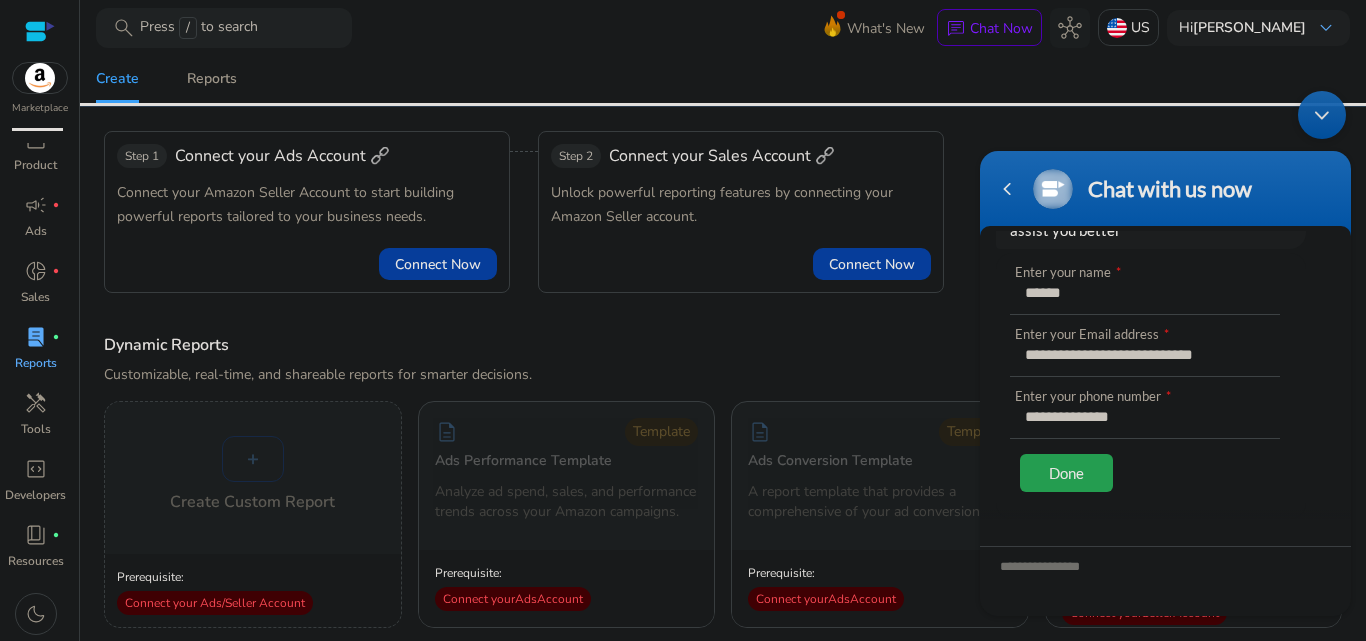 click on "Done" at bounding box center [1066, 473] 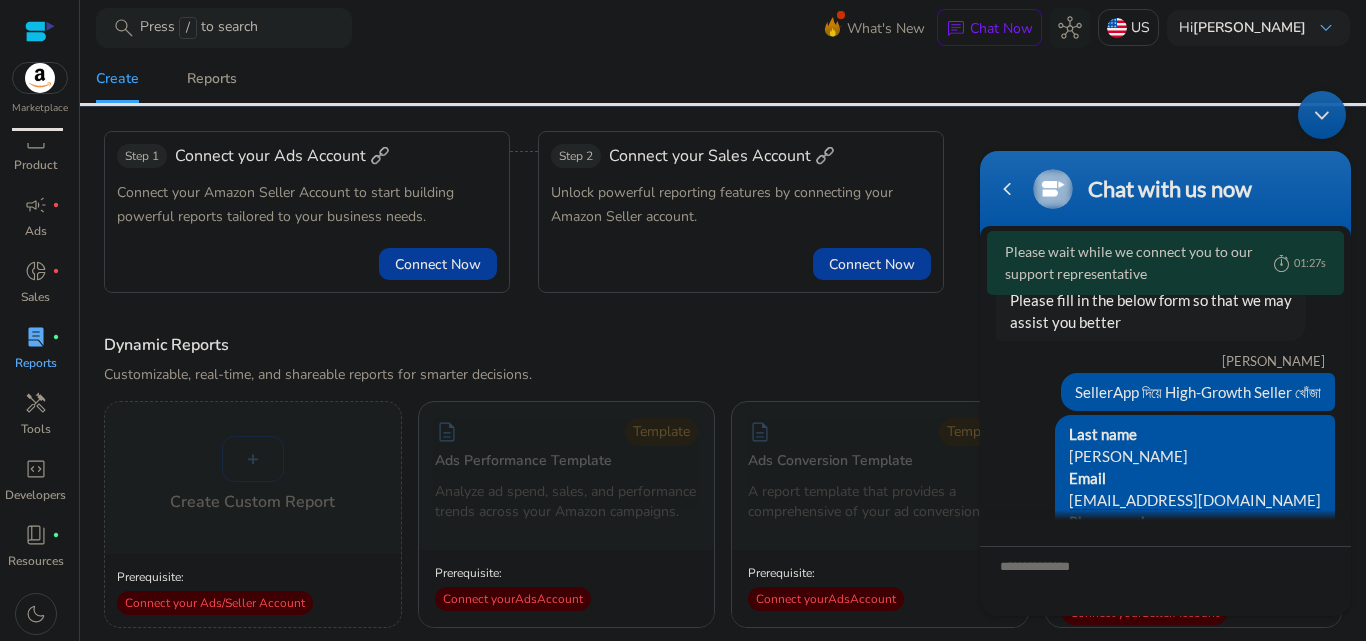 scroll, scrollTop: 126, scrollLeft: 0, axis: vertical 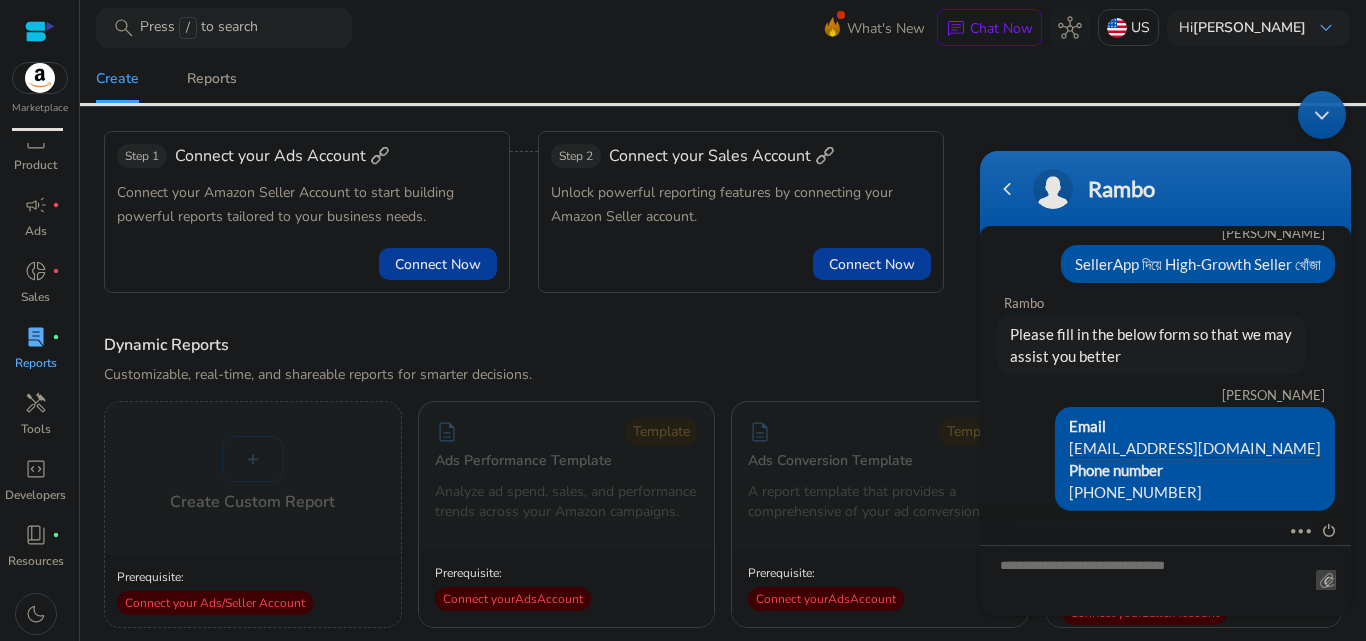 click at bounding box center [1165, 580] 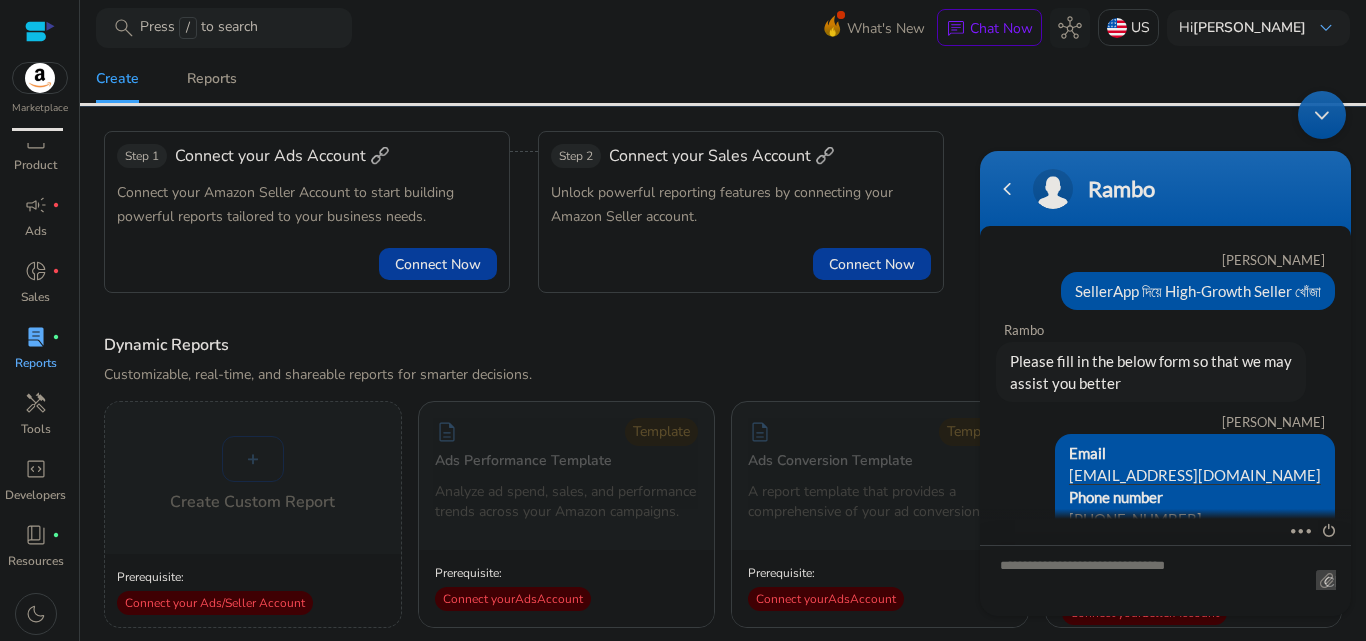 scroll, scrollTop: 0, scrollLeft: 0, axis: both 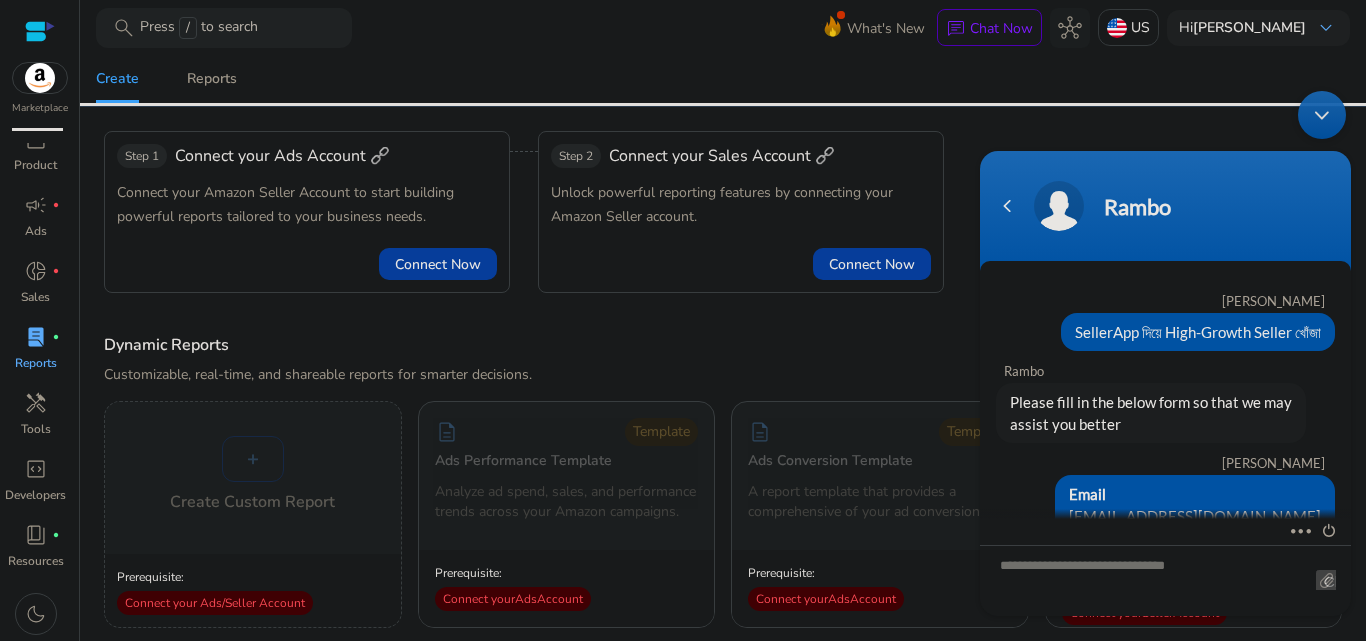 drag, startPoint x: 1019, startPoint y: 404, endPoint x: 1177, endPoint y: 434, distance: 160.82289 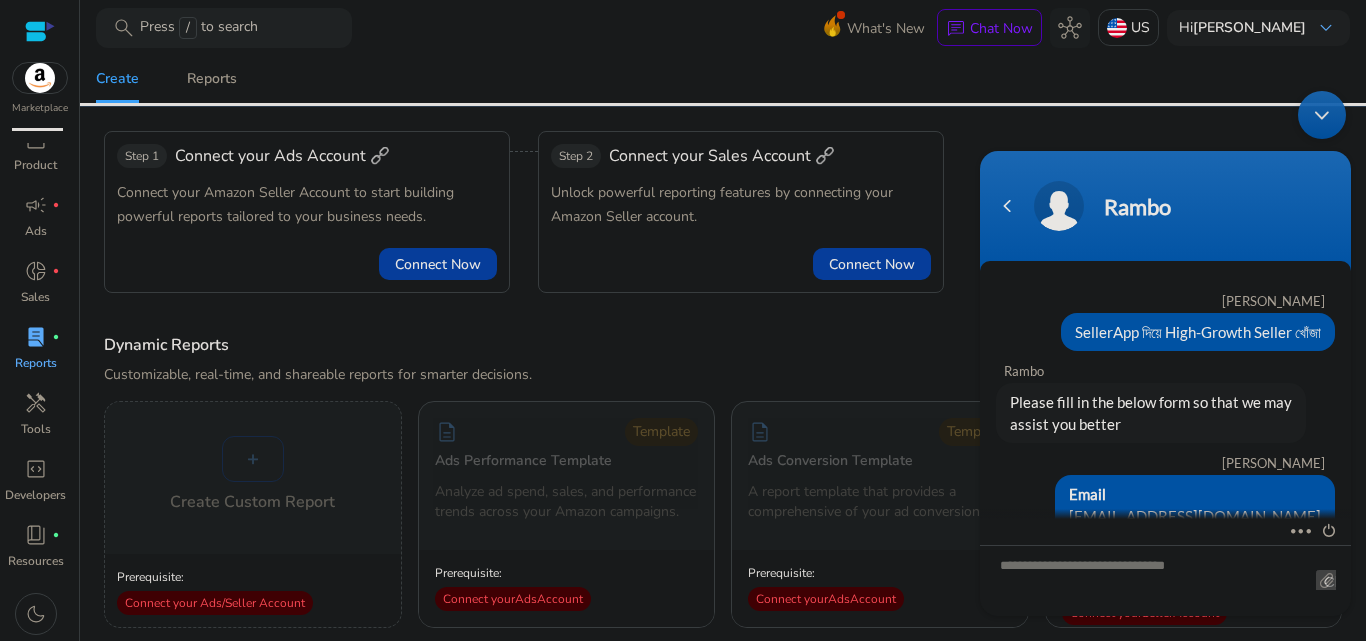 click on "[PERSON_NAME]   Email [EMAIL_ADDRESS][DOMAIN_NAME] Phone number [PHONE_NUMBER]" at bounding box center (1165, 511) 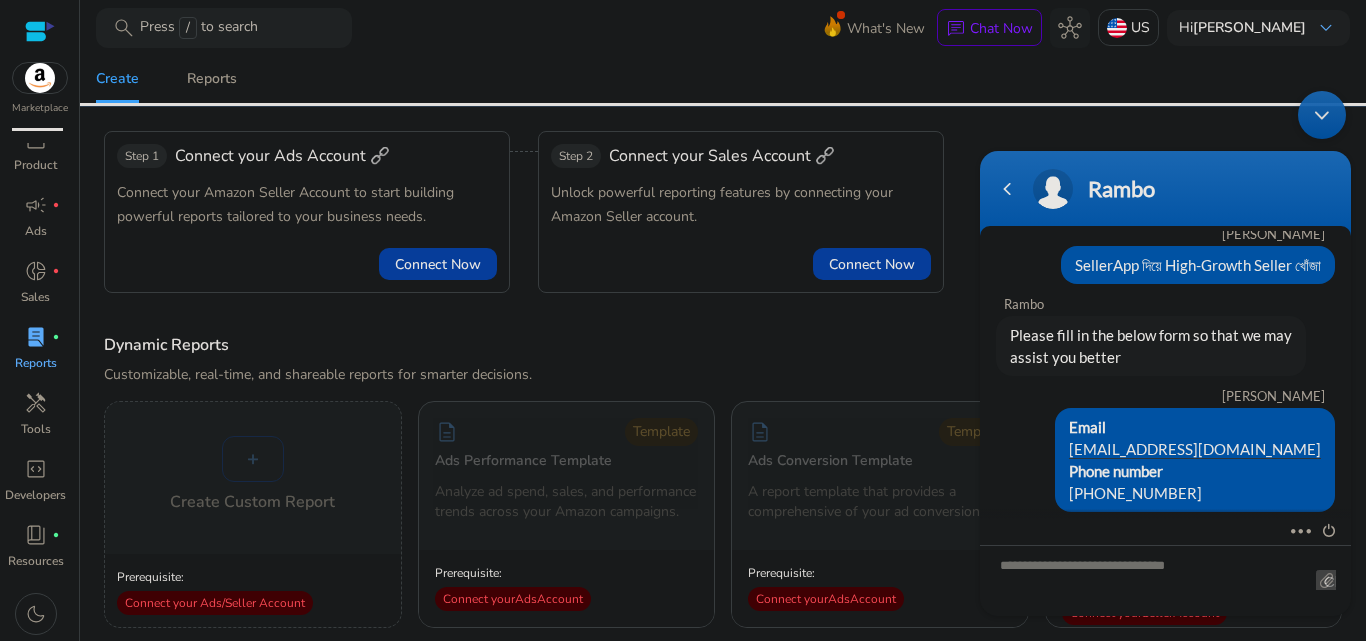 scroll, scrollTop: 33, scrollLeft: 0, axis: vertical 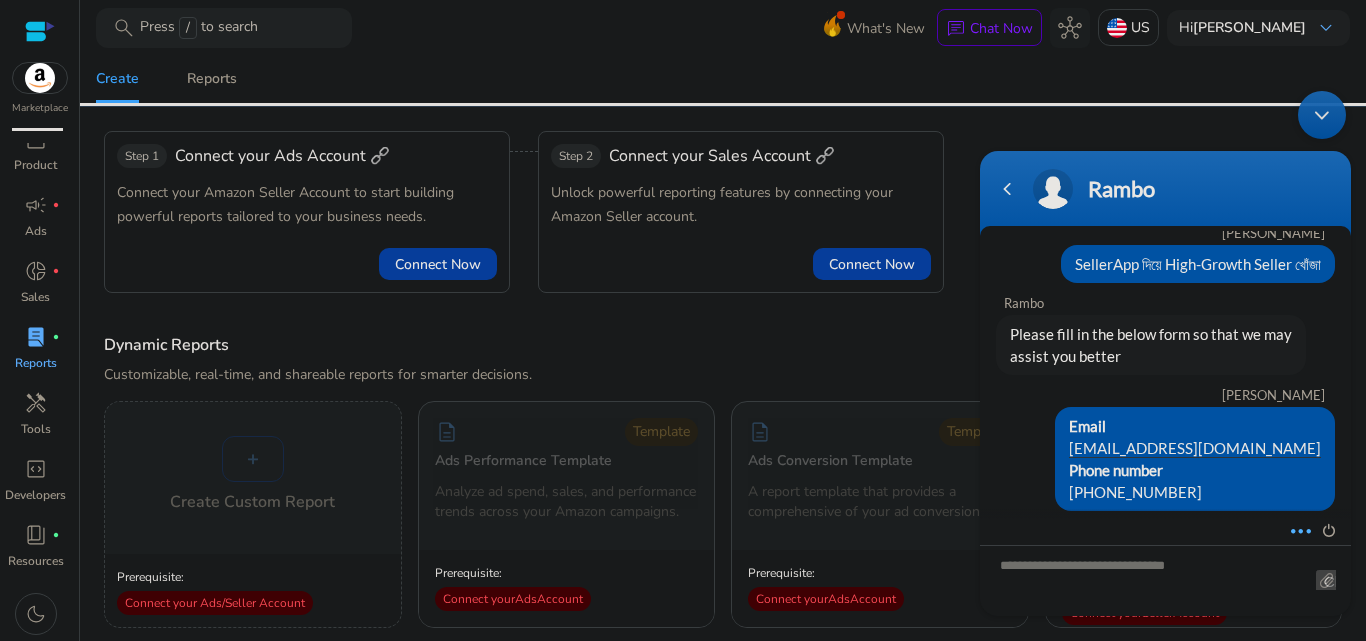 click at bounding box center [1295, 528] 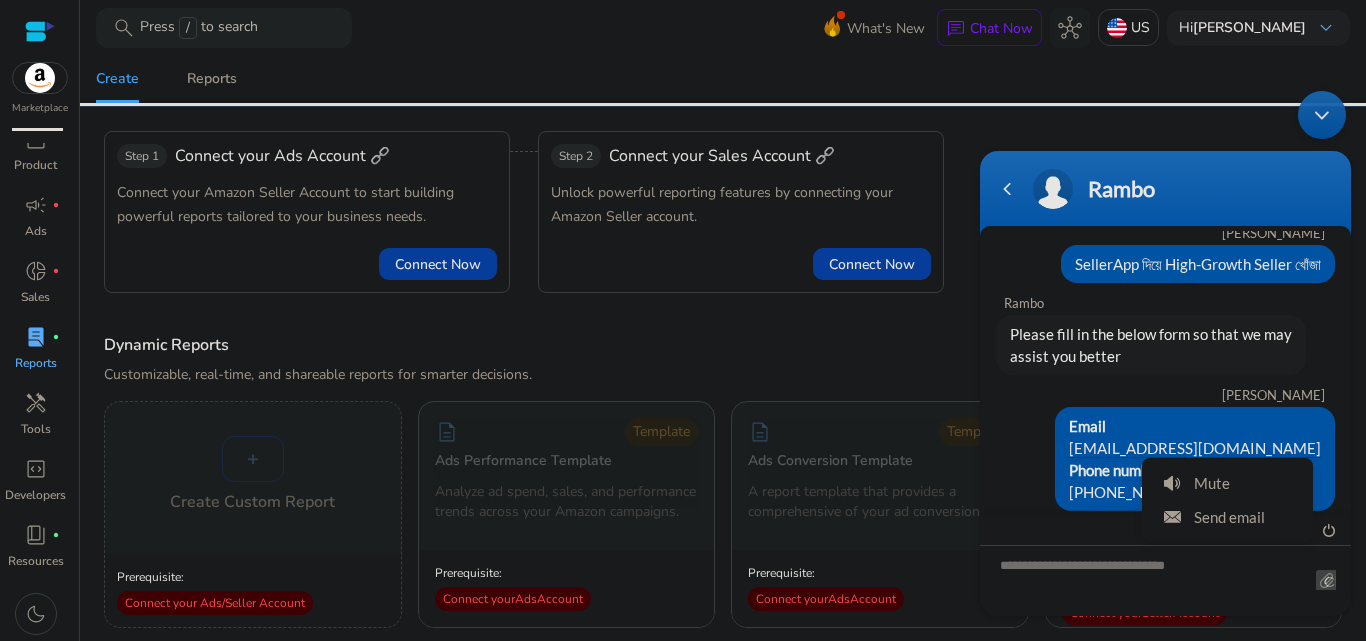 click on "Email [EMAIL_ADDRESS][DOMAIN_NAME] Phone number [PHONE_NUMBER]" at bounding box center [1165, 459] 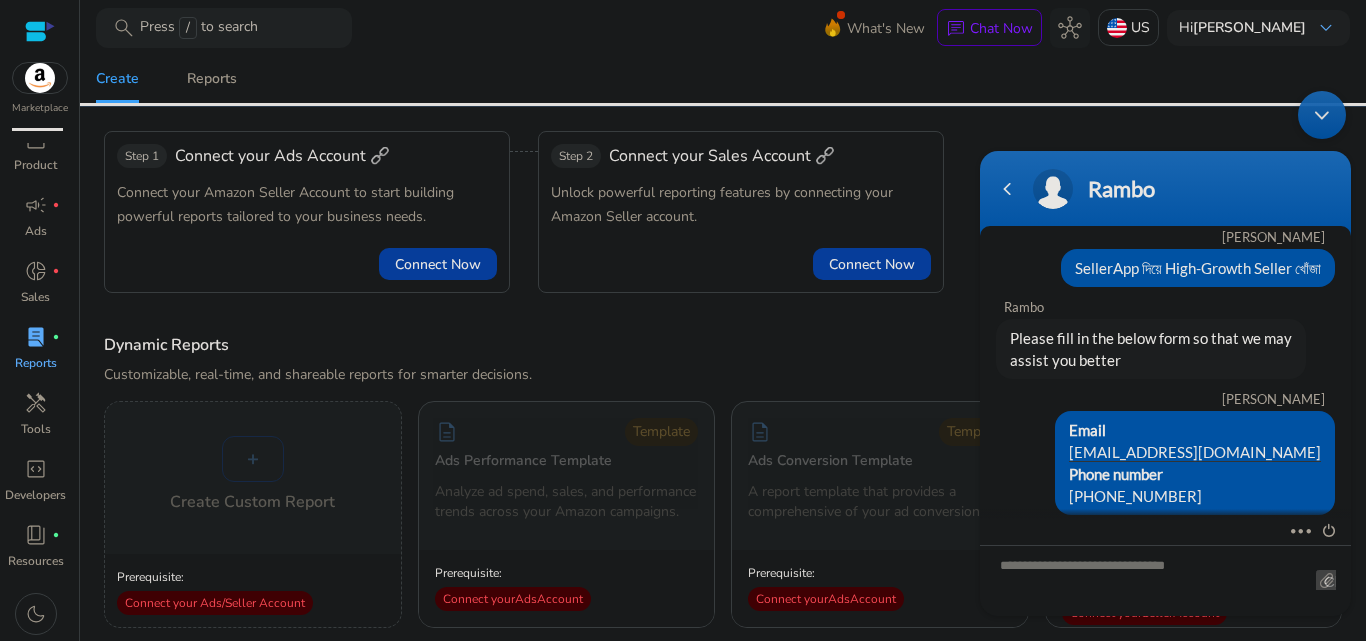 scroll, scrollTop: 33, scrollLeft: 0, axis: vertical 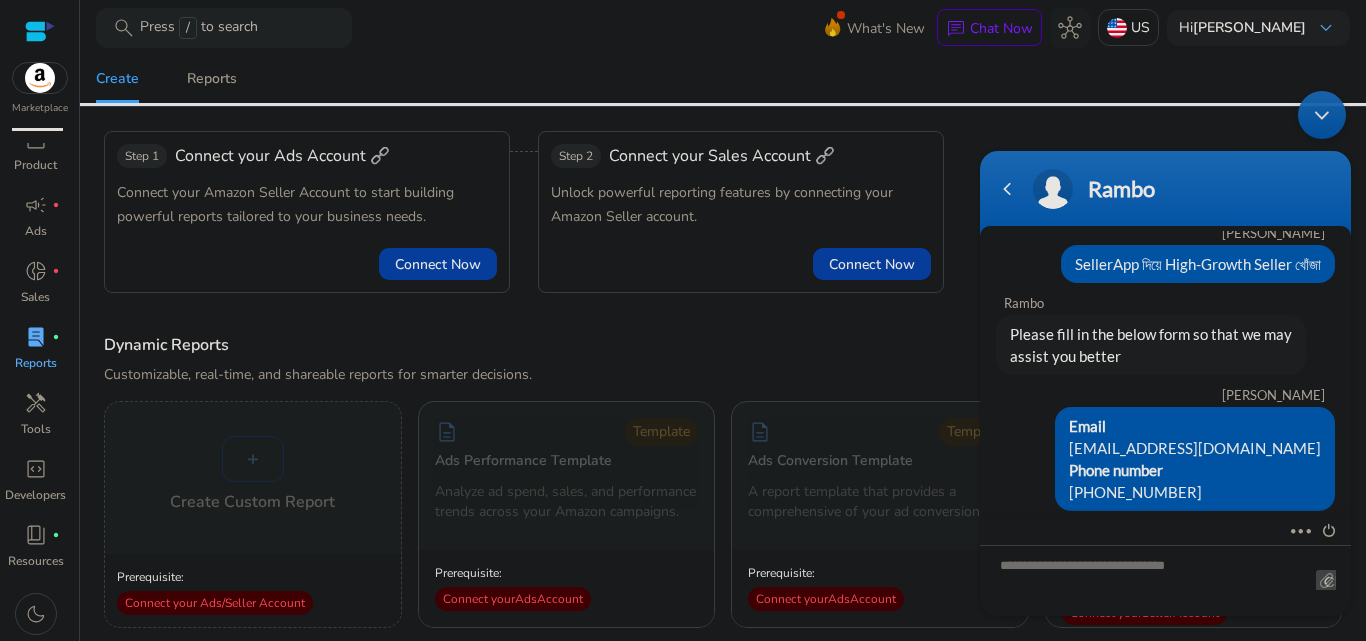 click on "[EMAIL_ADDRESS][DOMAIN_NAME]" at bounding box center [1195, 448] 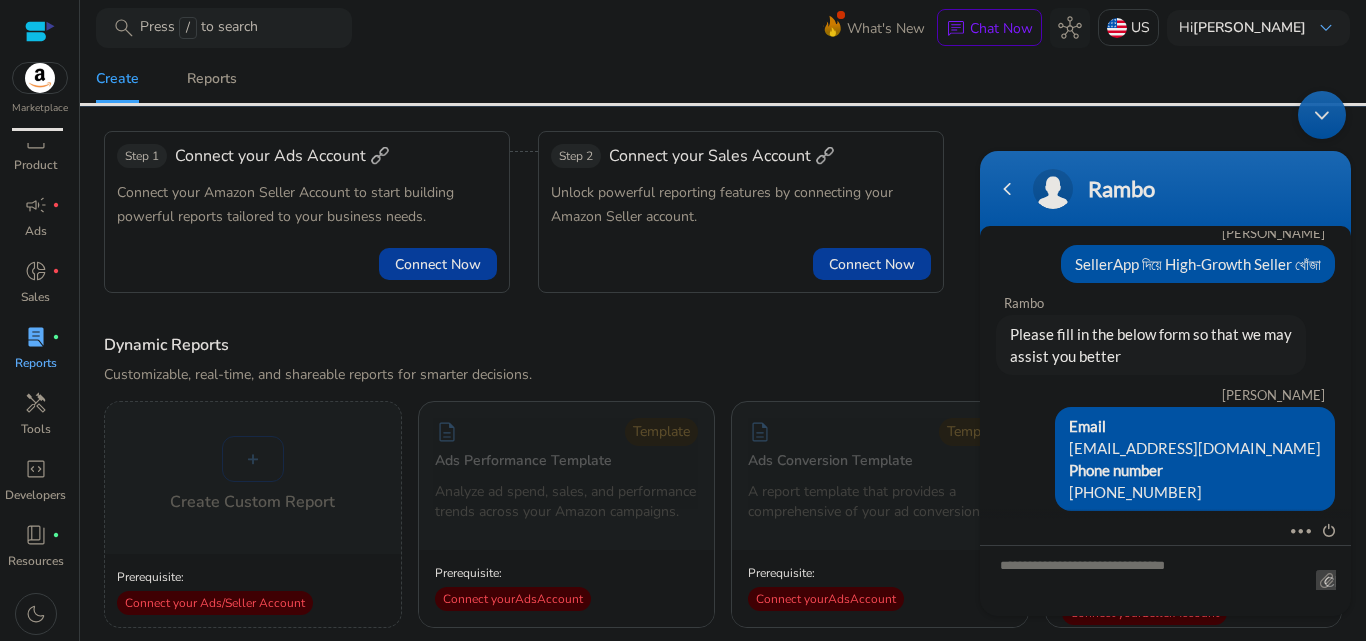 click on "[EMAIL_ADDRESS][DOMAIN_NAME]" at bounding box center (1195, 448) 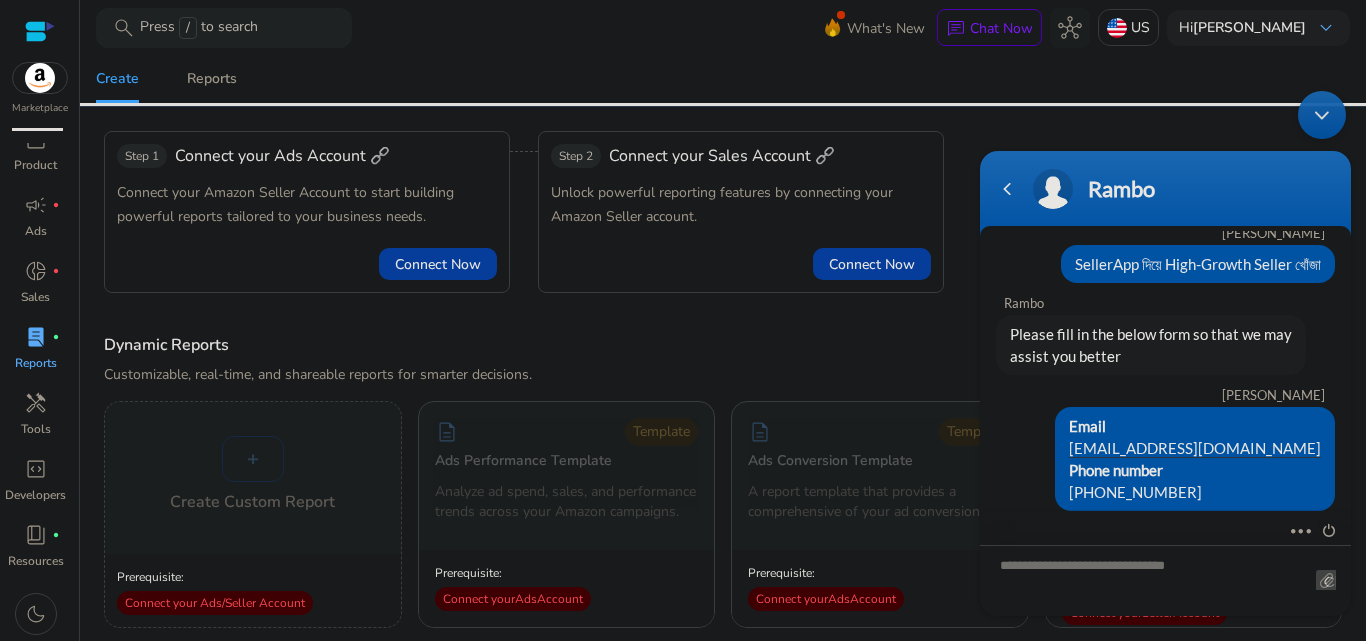 click at bounding box center [1165, 580] 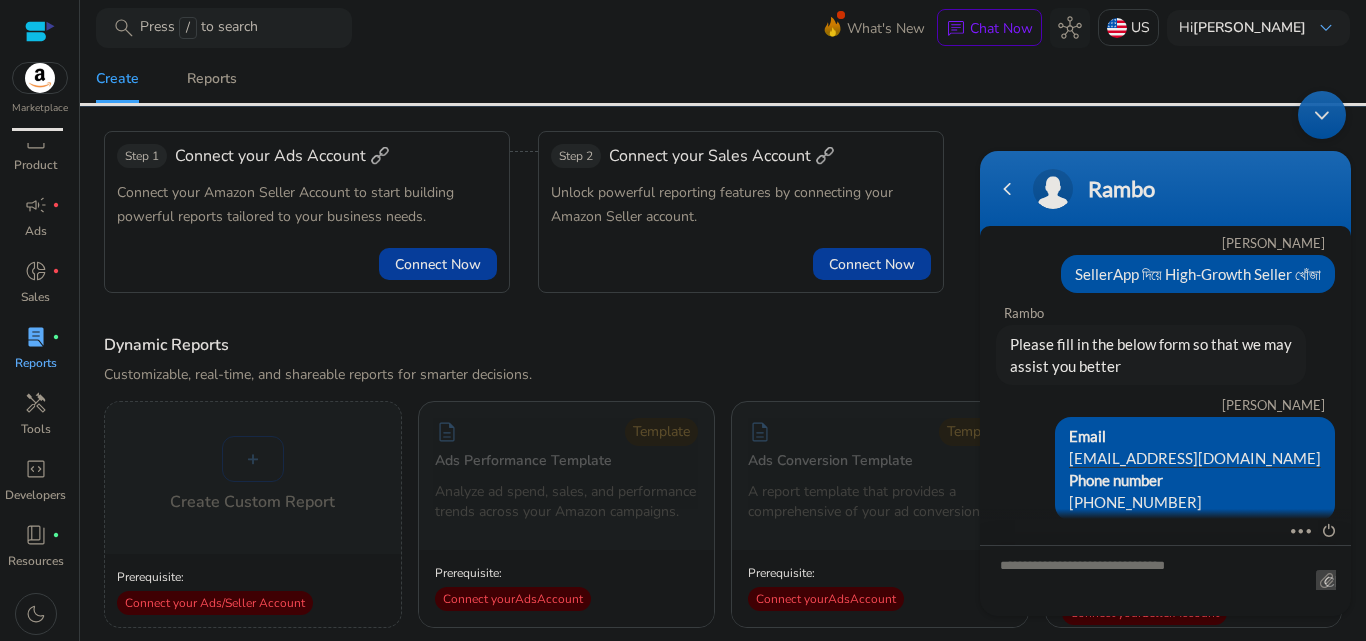 scroll, scrollTop: 33, scrollLeft: 0, axis: vertical 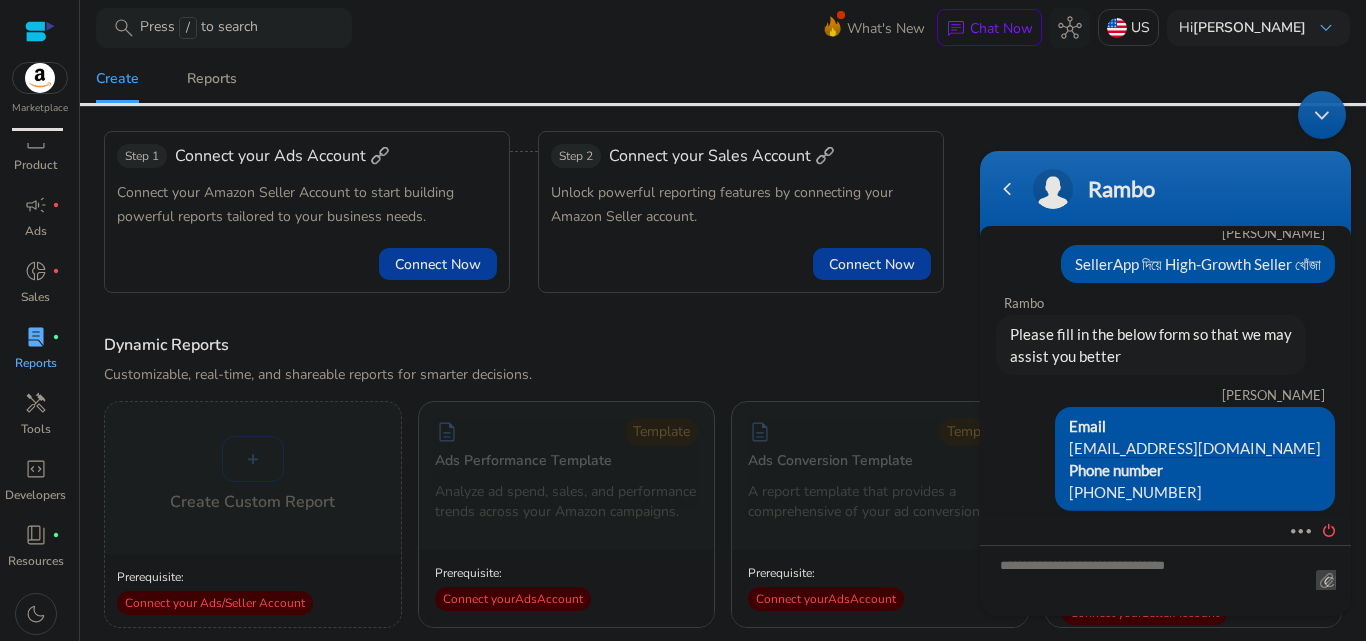 click at bounding box center (1324, 528) 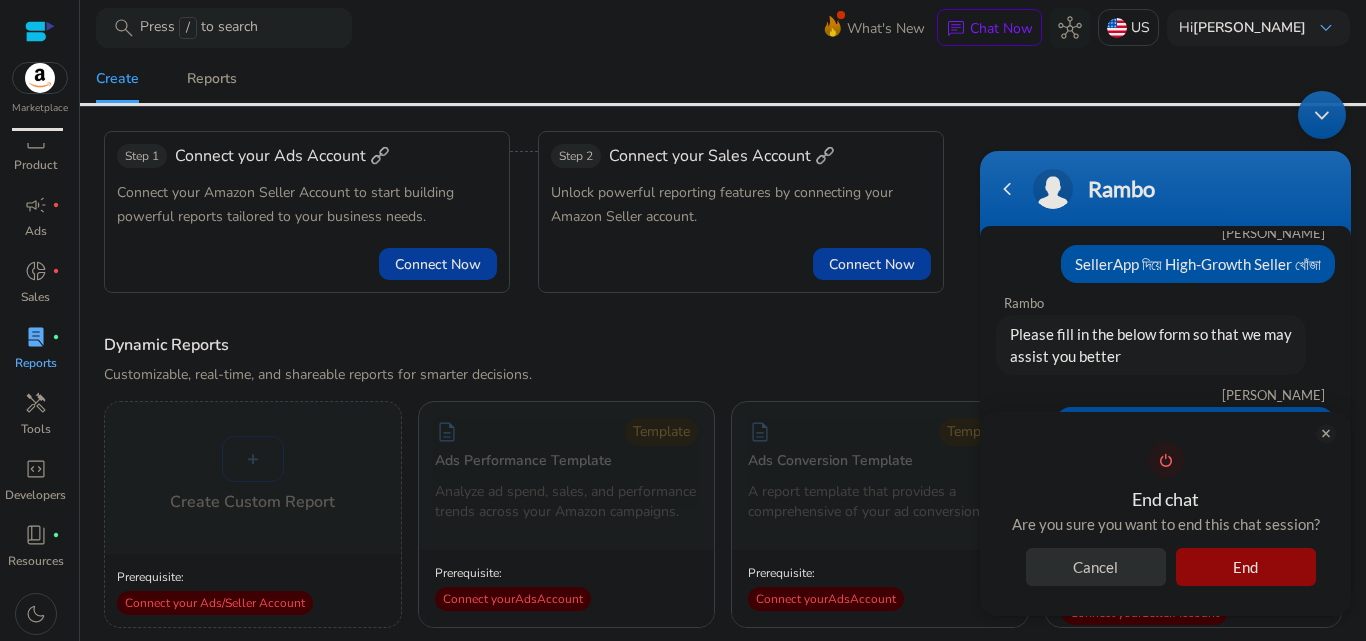 click on "Cancel" at bounding box center (1096, 567) 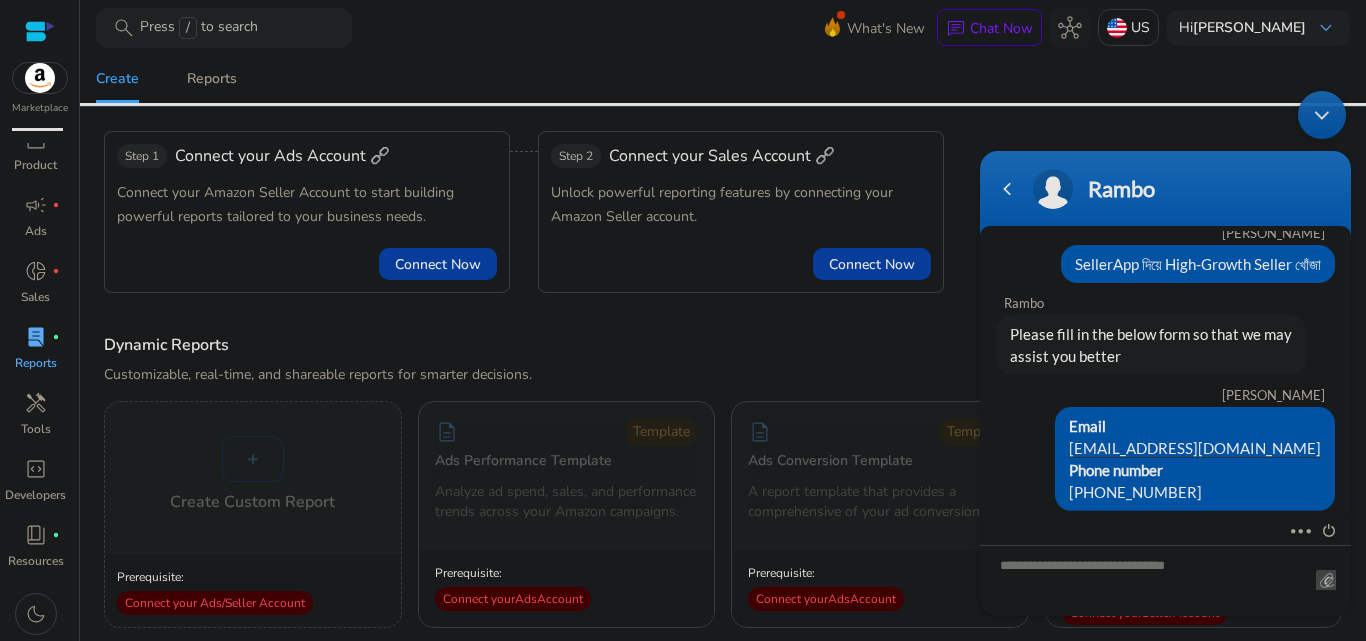click on "Mute Send email" at bounding box center [1165, 532] 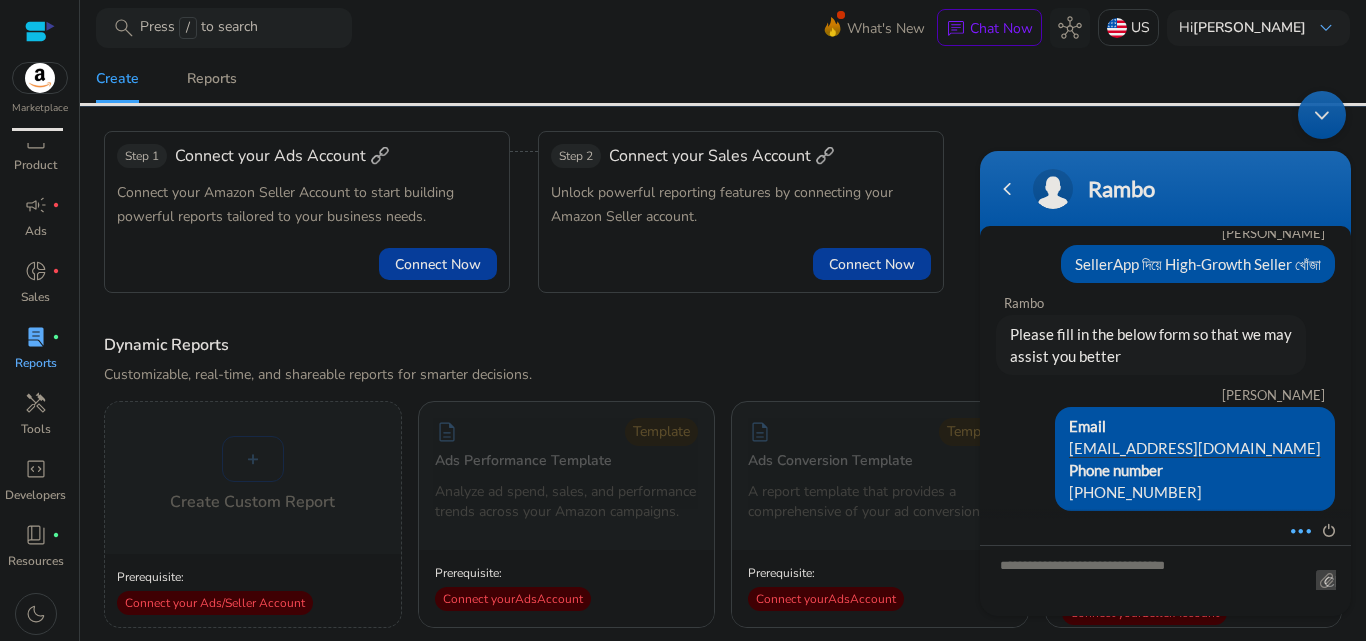 click at bounding box center (1295, 528) 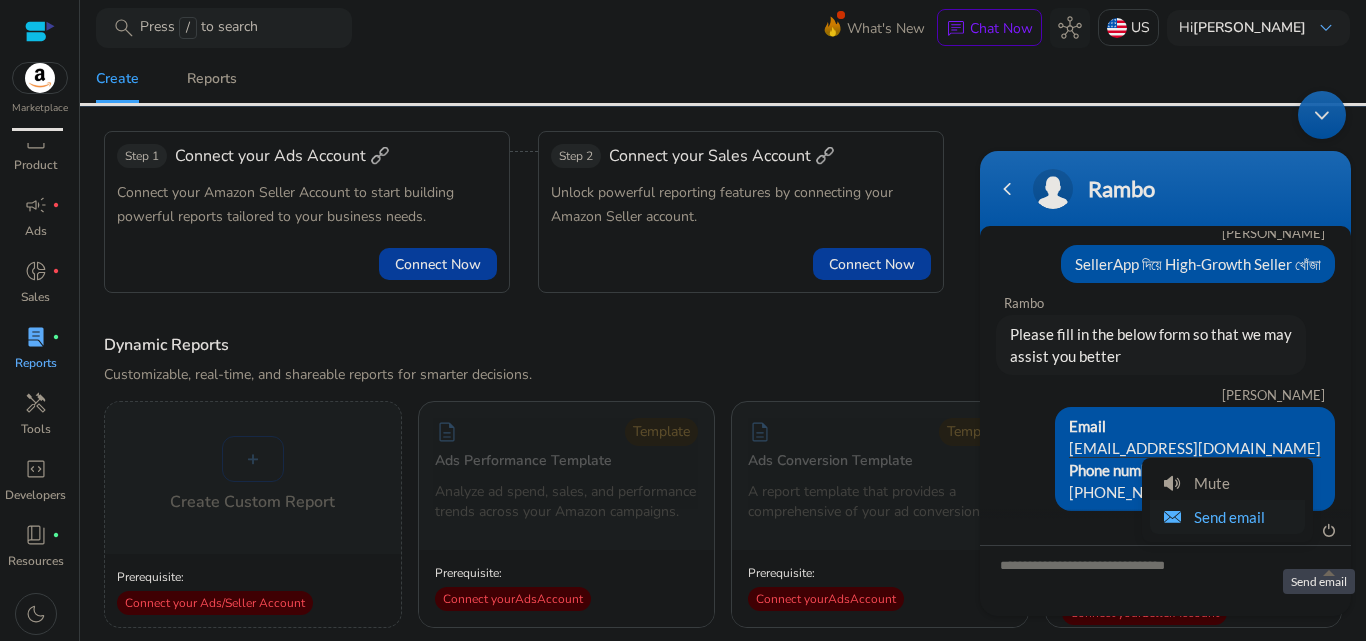 click on "Send email" at bounding box center [1227, 517] 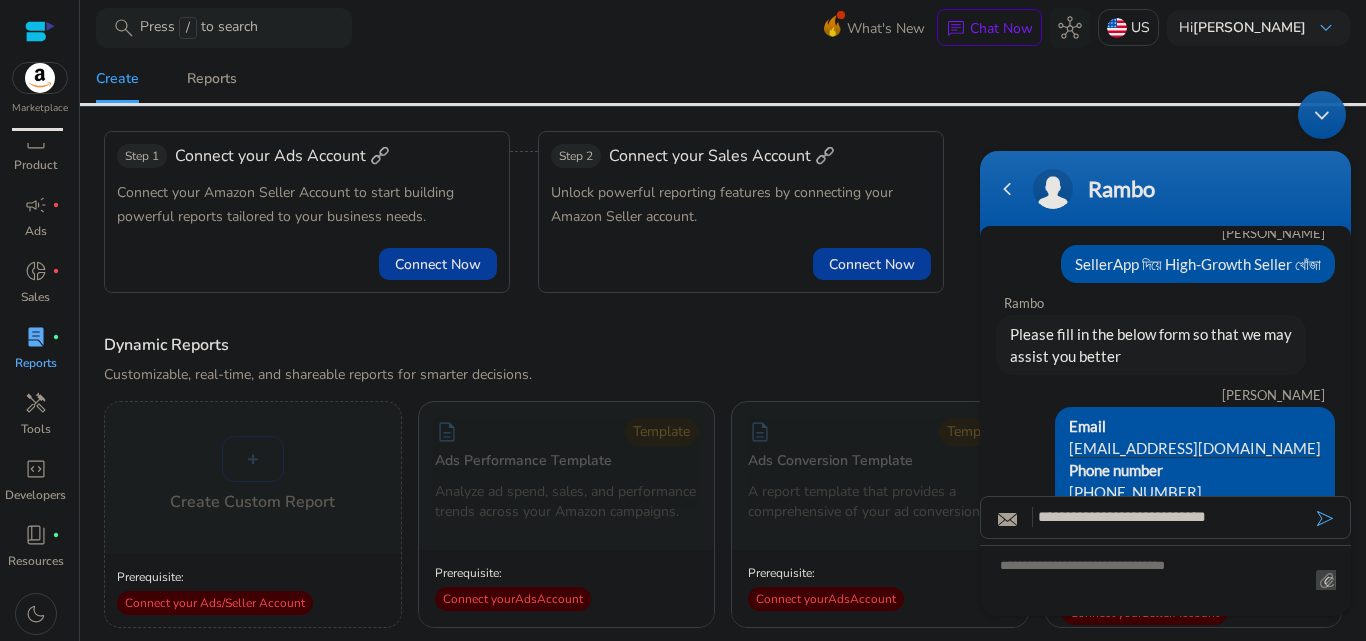 click at bounding box center (1325, 518) 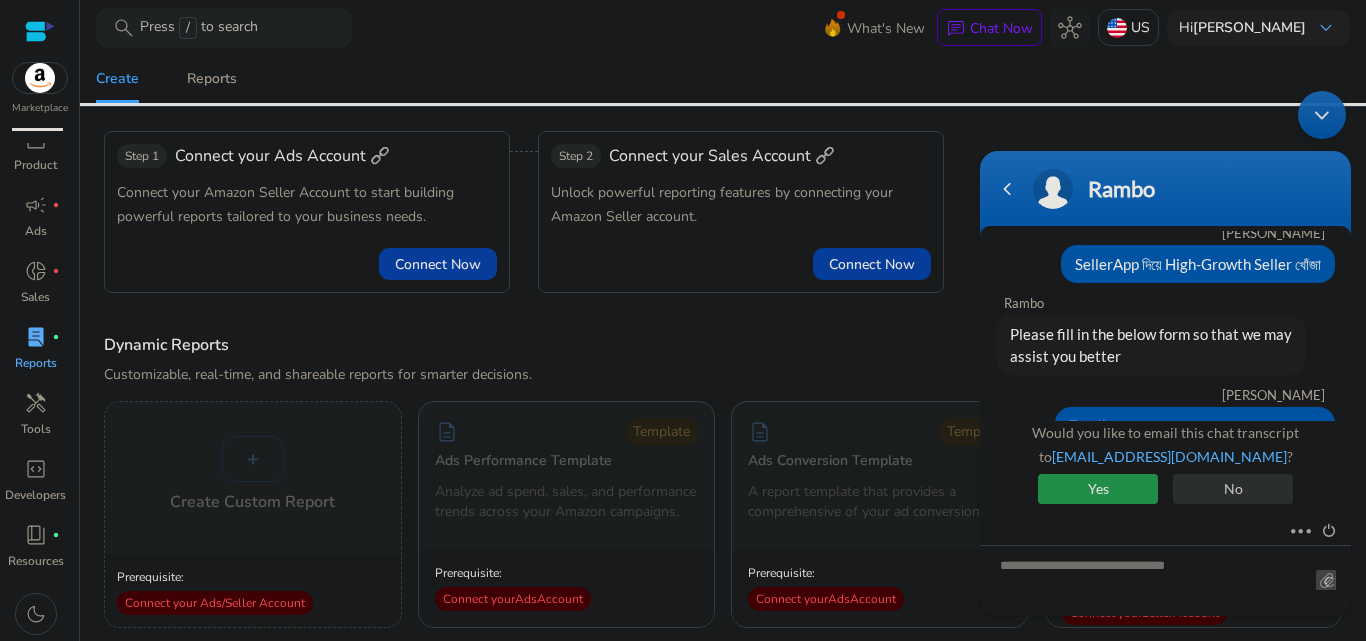 click on "Yes" at bounding box center [1098, 489] 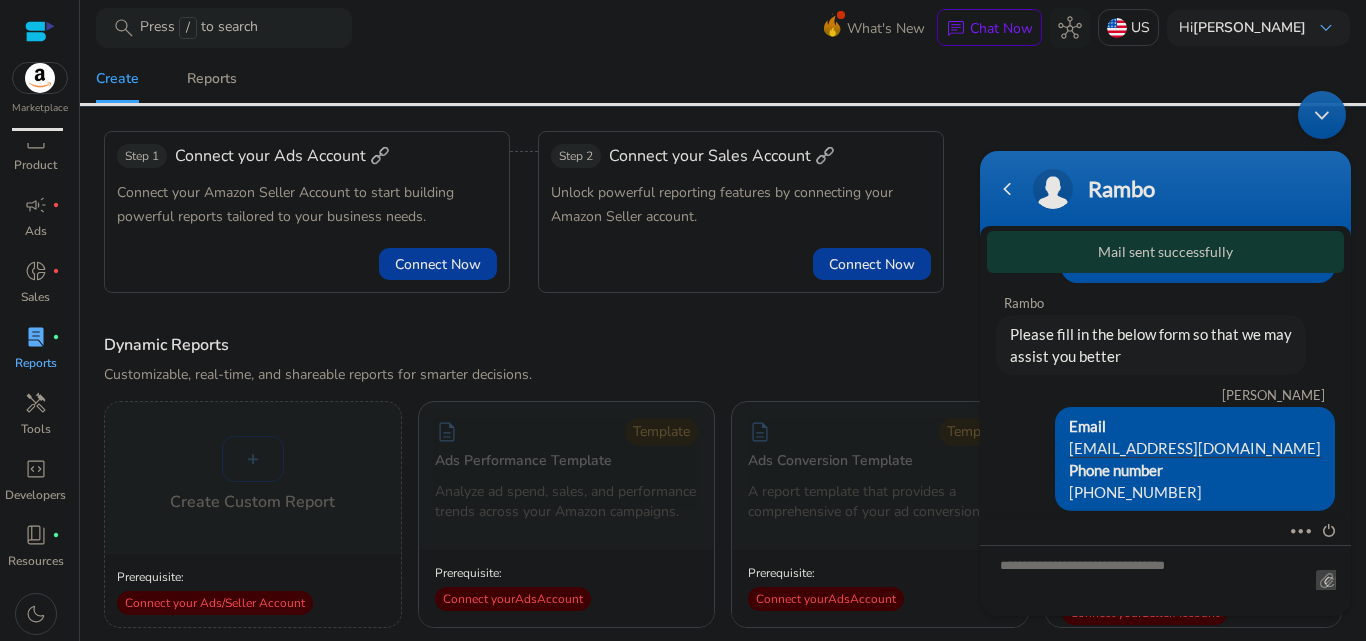 click on "Email [EMAIL_ADDRESS][DOMAIN_NAME] Phone number [PHONE_NUMBER]" at bounding box center (1165, 459) 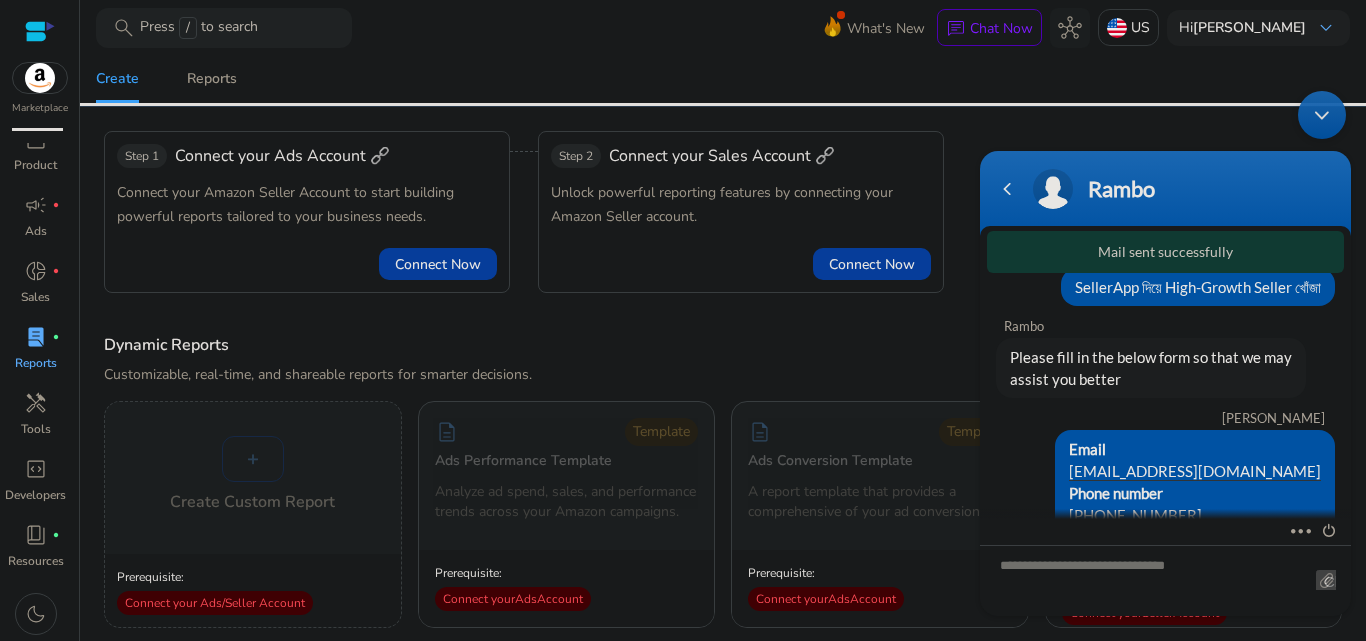 scroll, scrollTop: 0, scrollLeft: 0, axis: both 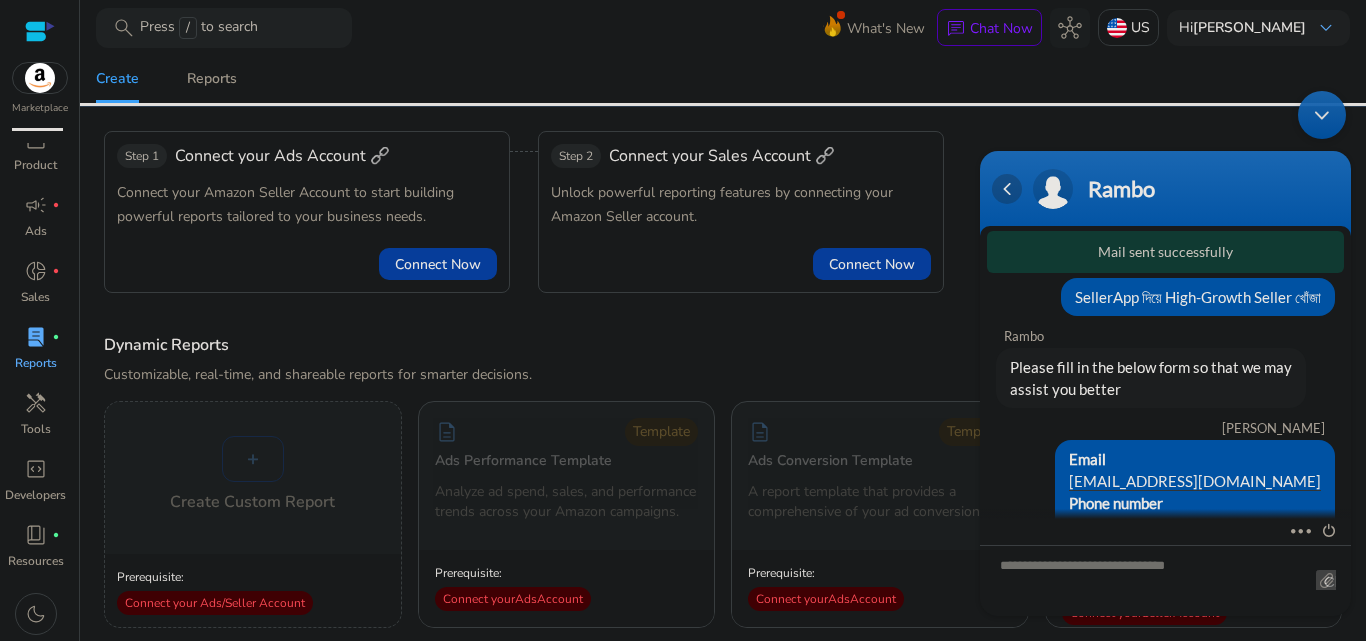 click at bounding box center (1007, 189) 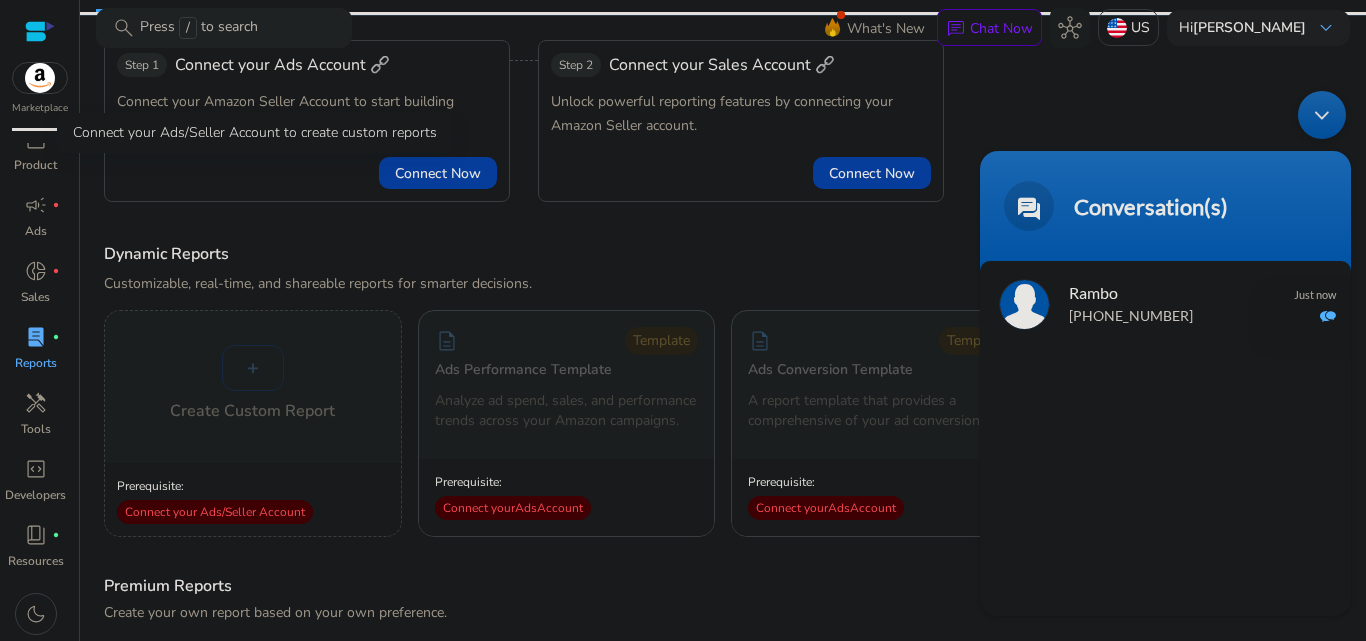 scroll, scrollTop: 0, scrollLeft: 0, axis: both 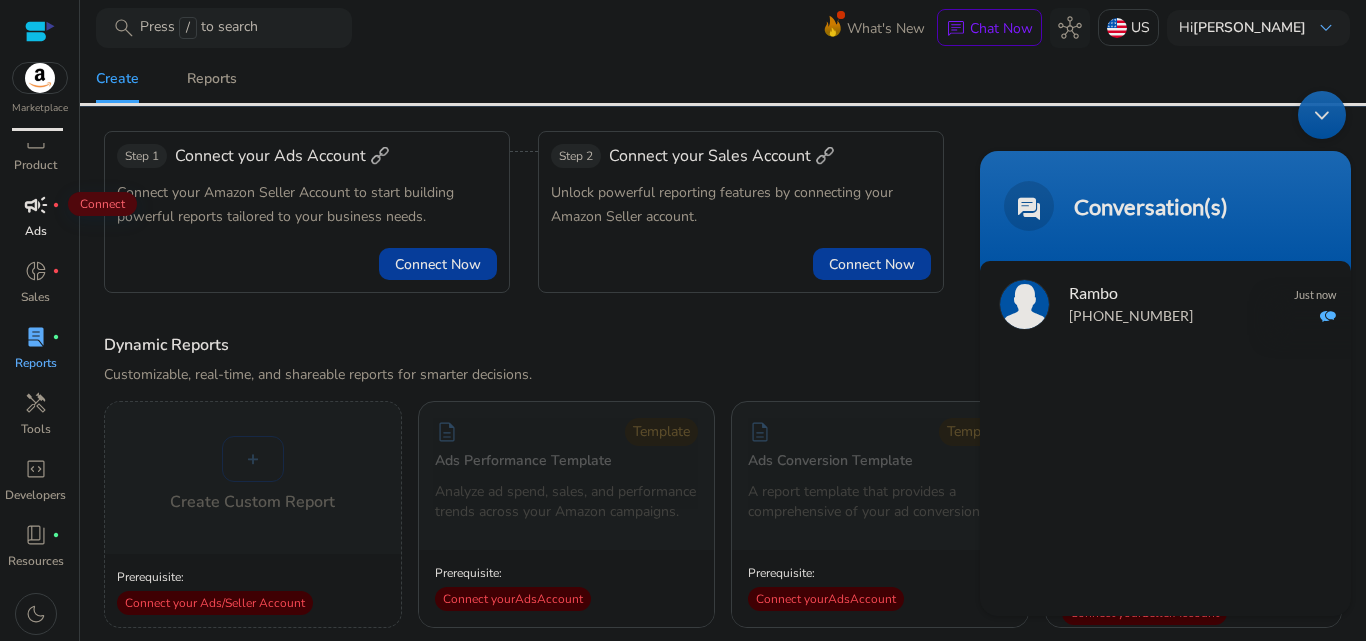 click on "campaign   fiber_manual_record" at bounding box center [36, 205] 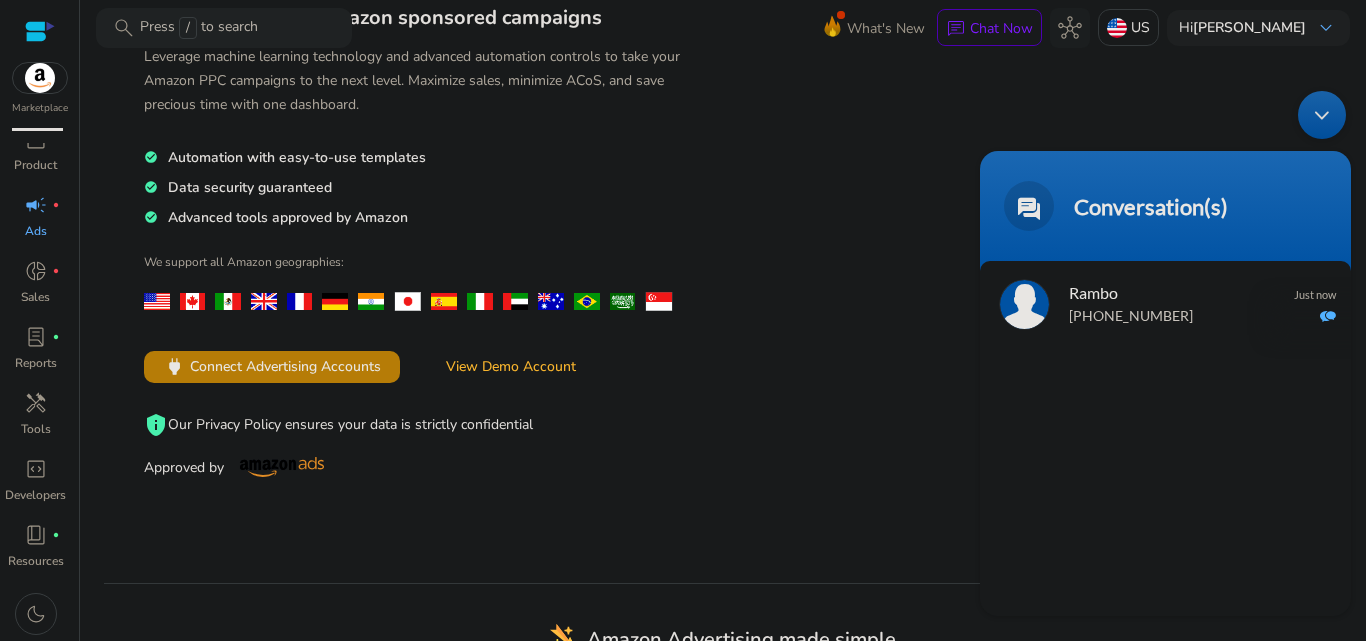 scroll, scrollTop: 0, scrollLeft: 0, axis: both 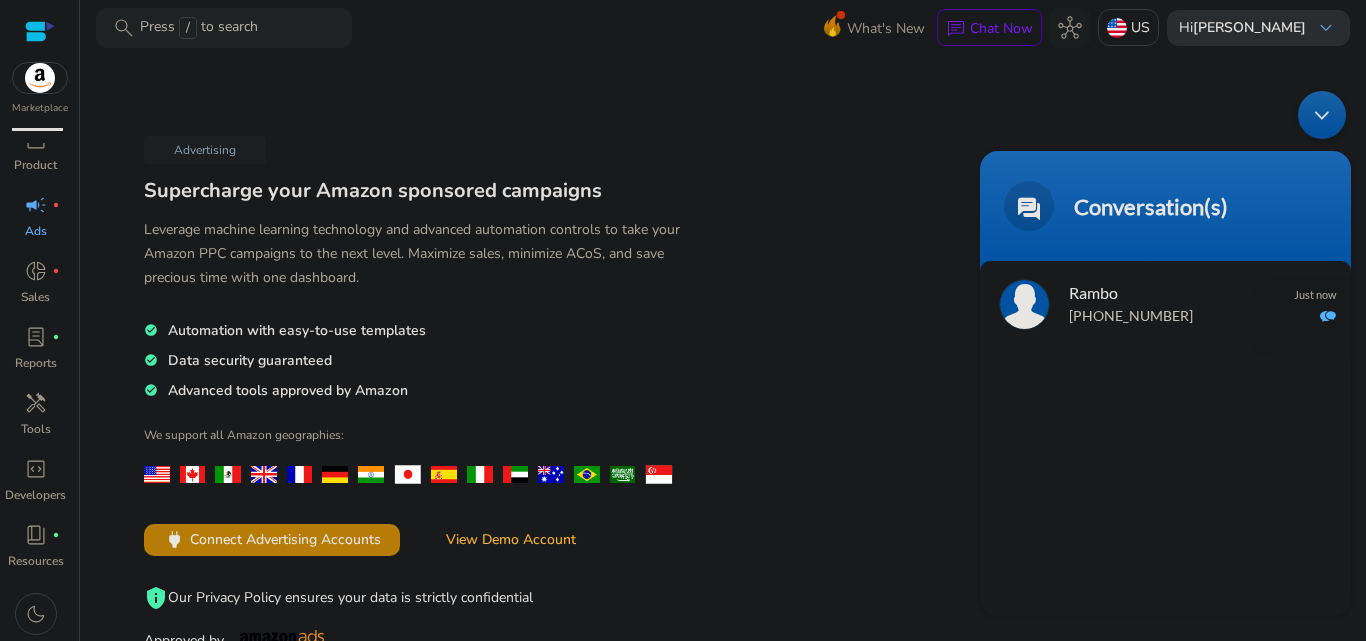 click on "Hi  [PERSON_NAME]  keyboard_arrow_down" at bounding box center [1258, 28] 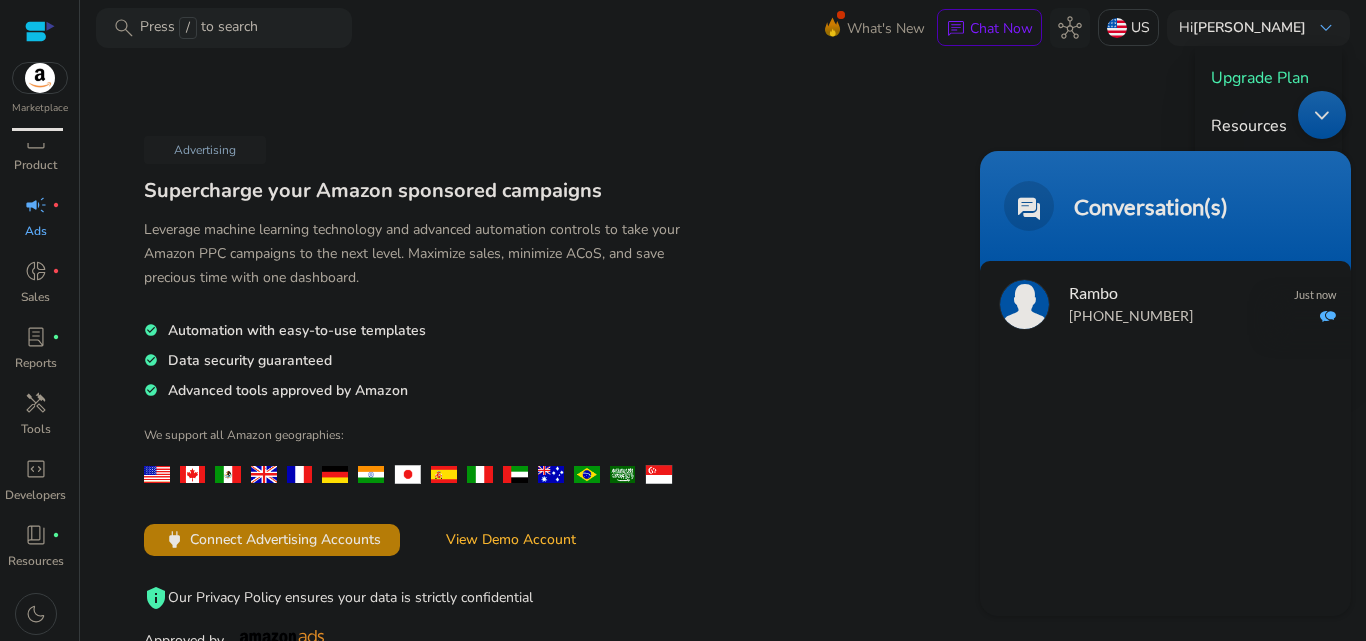 click on "Conversation(s)  [PERSON_NAME]   SellerApp দিয়ে High-Growth Seller [PERSON_NAME]  Please fill in the below form so that we may assist you better  [PERSON_NAME]   Email [EMAIL_ADDRESS][DOMAIN_NAME] Phone number [PHONE_NUMBER] Mute Send email Rambo  [PHONE_NUMBER] Just now Send   Reply" at bounding box center (1165, 353) 